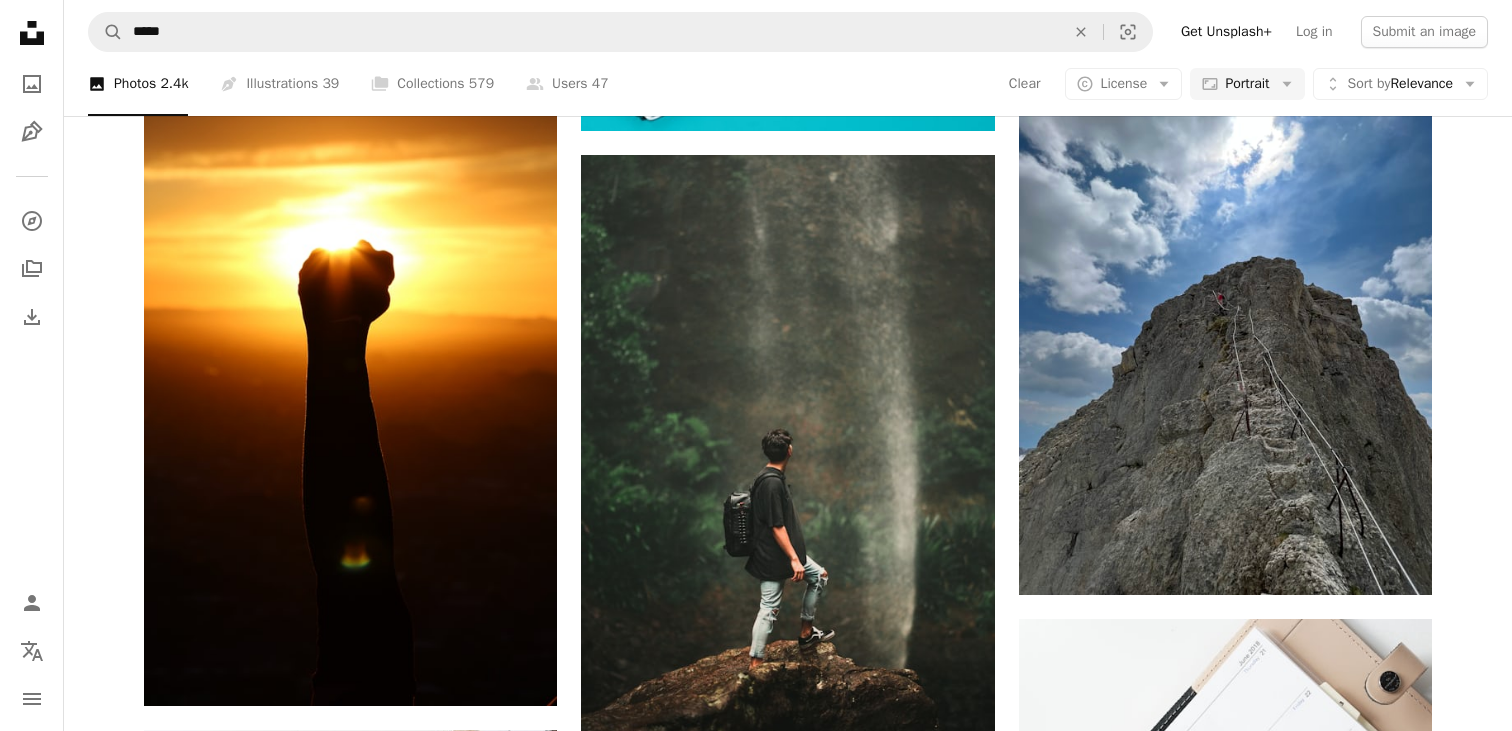 scroll, scrollTop: 2103, scrollLeft: 0, axis: vertical 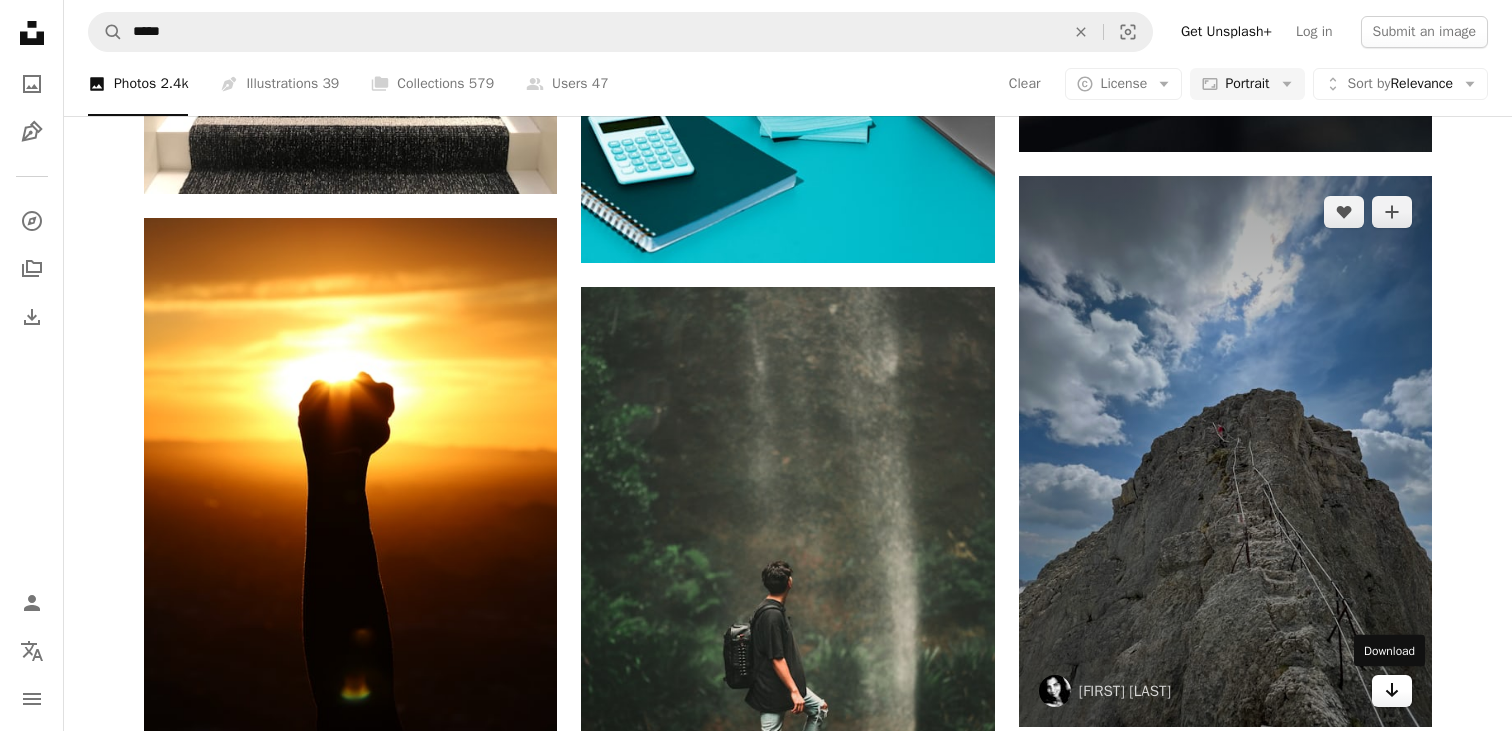 click 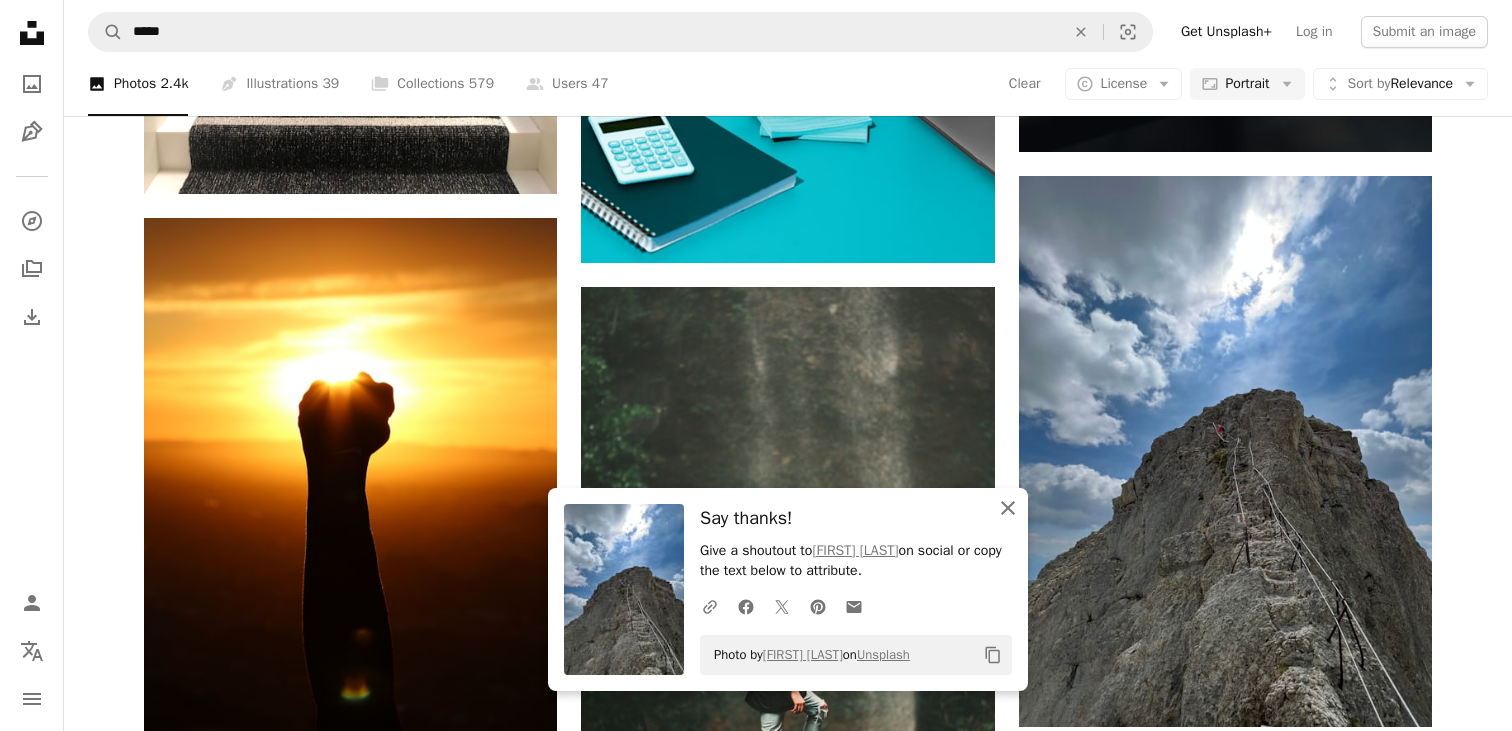 click 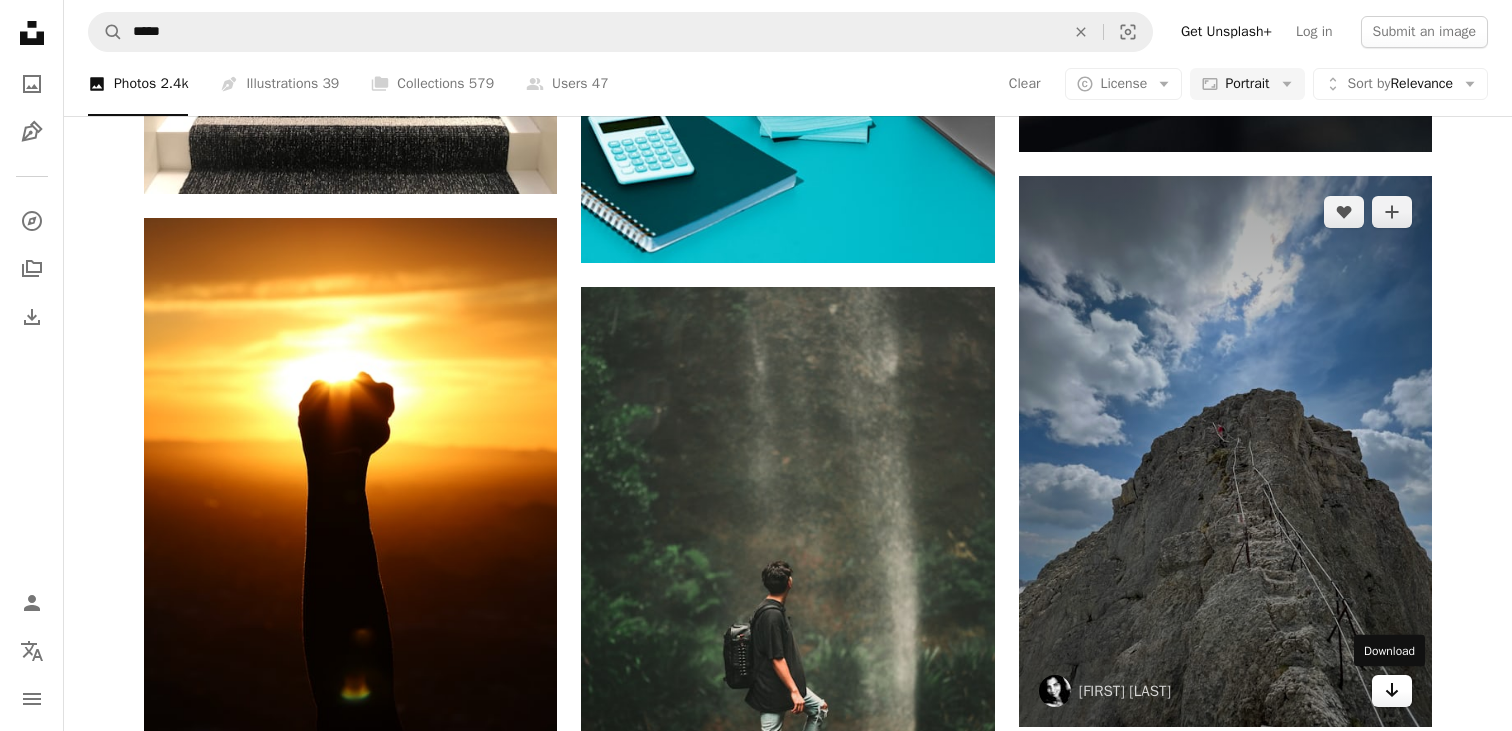 click 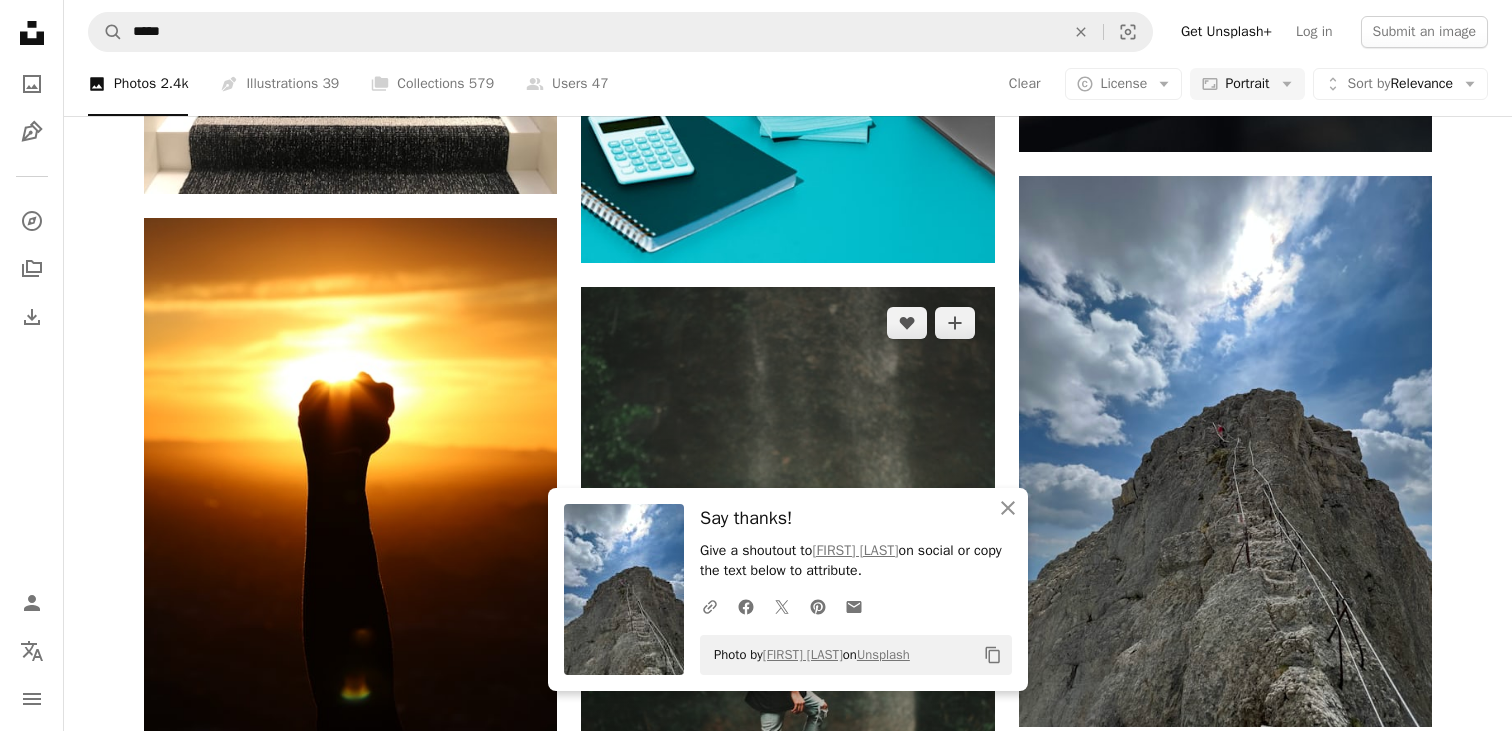 click at bounding box center (787, 597) 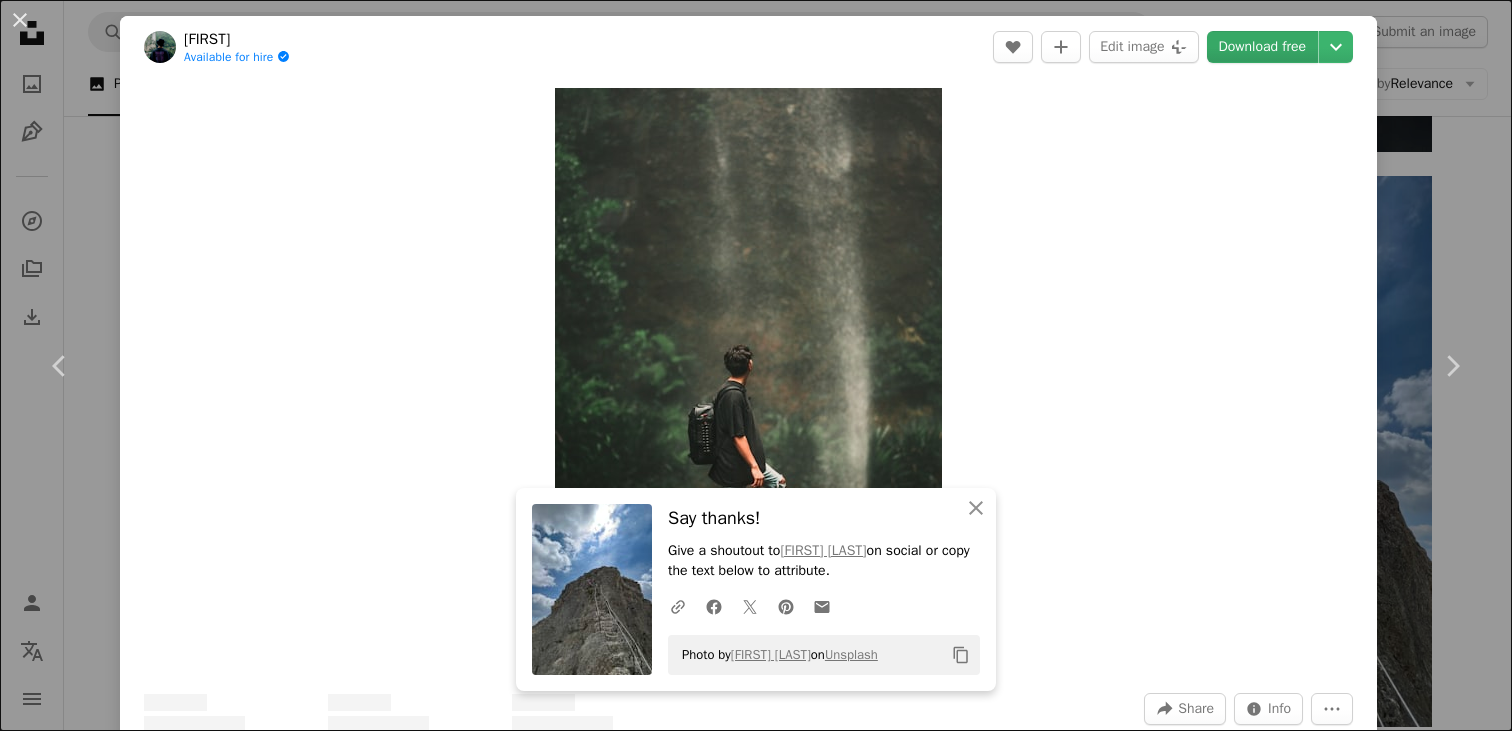 click on "Download free" at bounding box center [1263, 47] 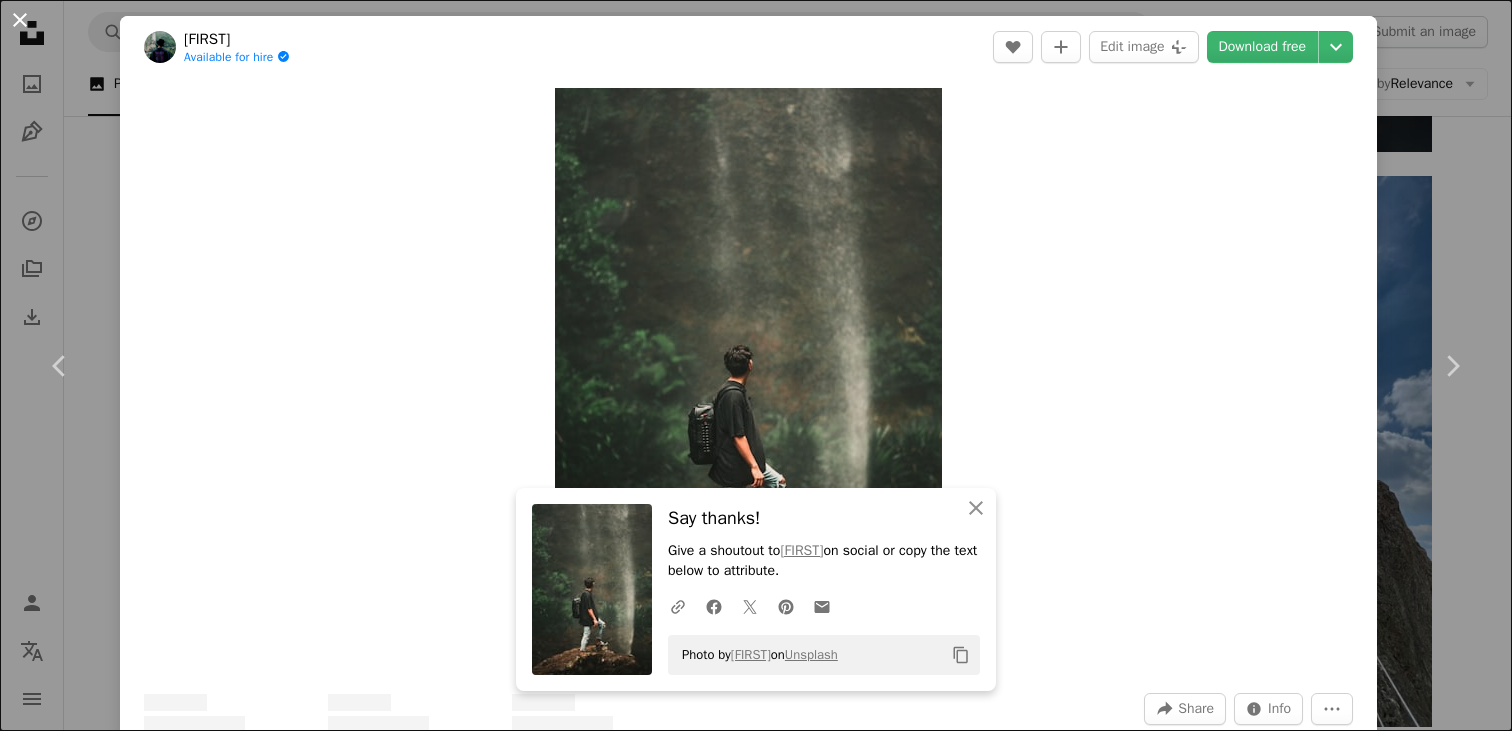 click on "An X shape" at bounding box center (20, 20) 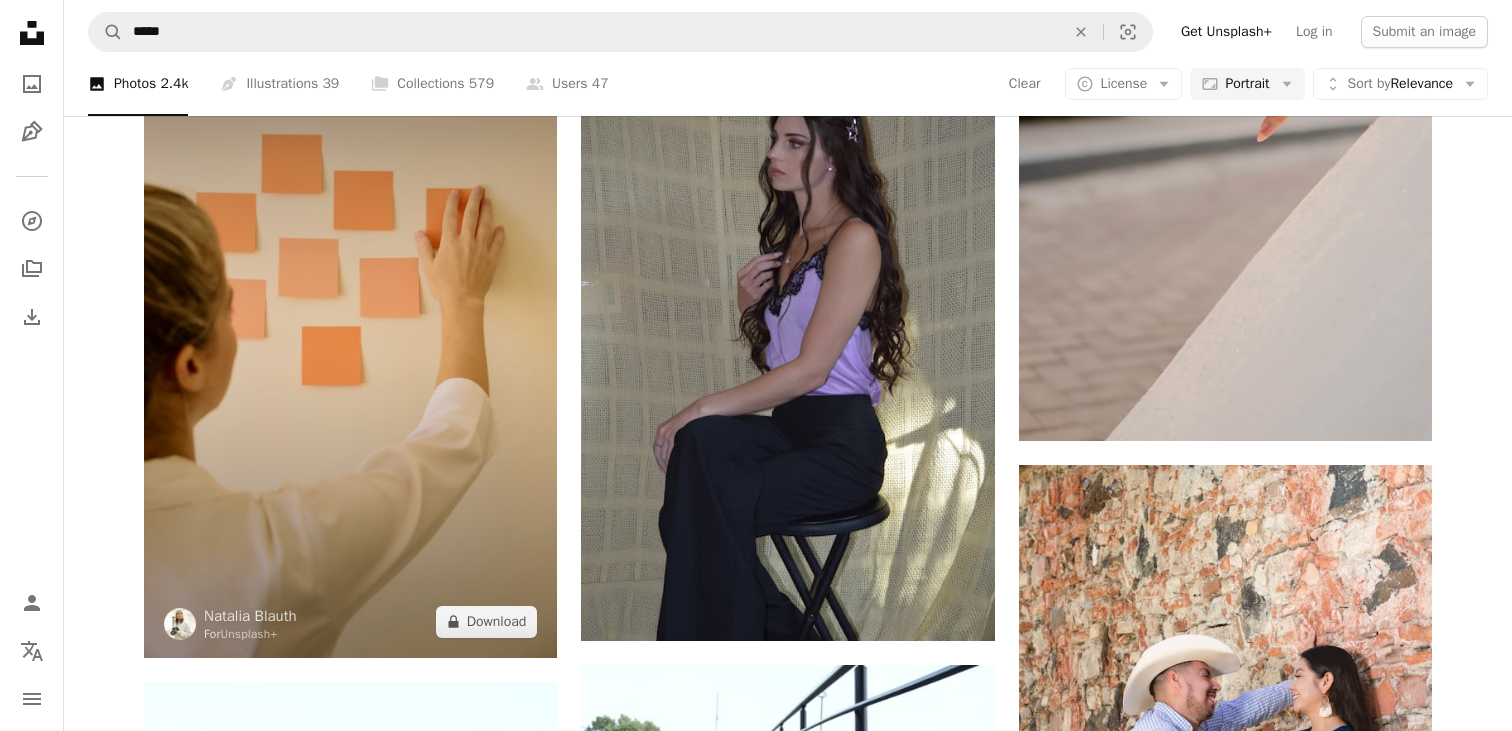 scroll, scrollTop: 14887, scrollLeft: 0, axis: vertical 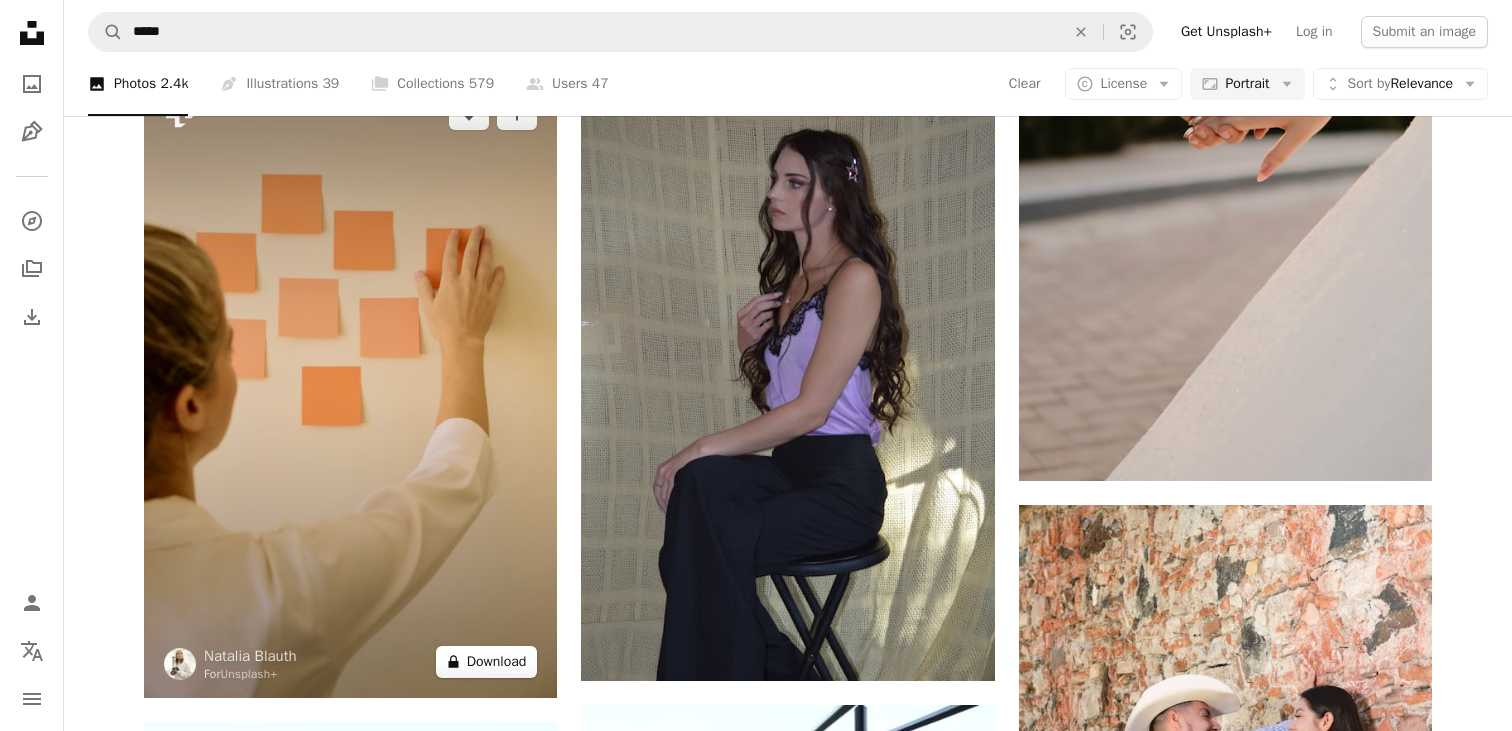 click on "A lock   Download" at bounding box center [487, 662] 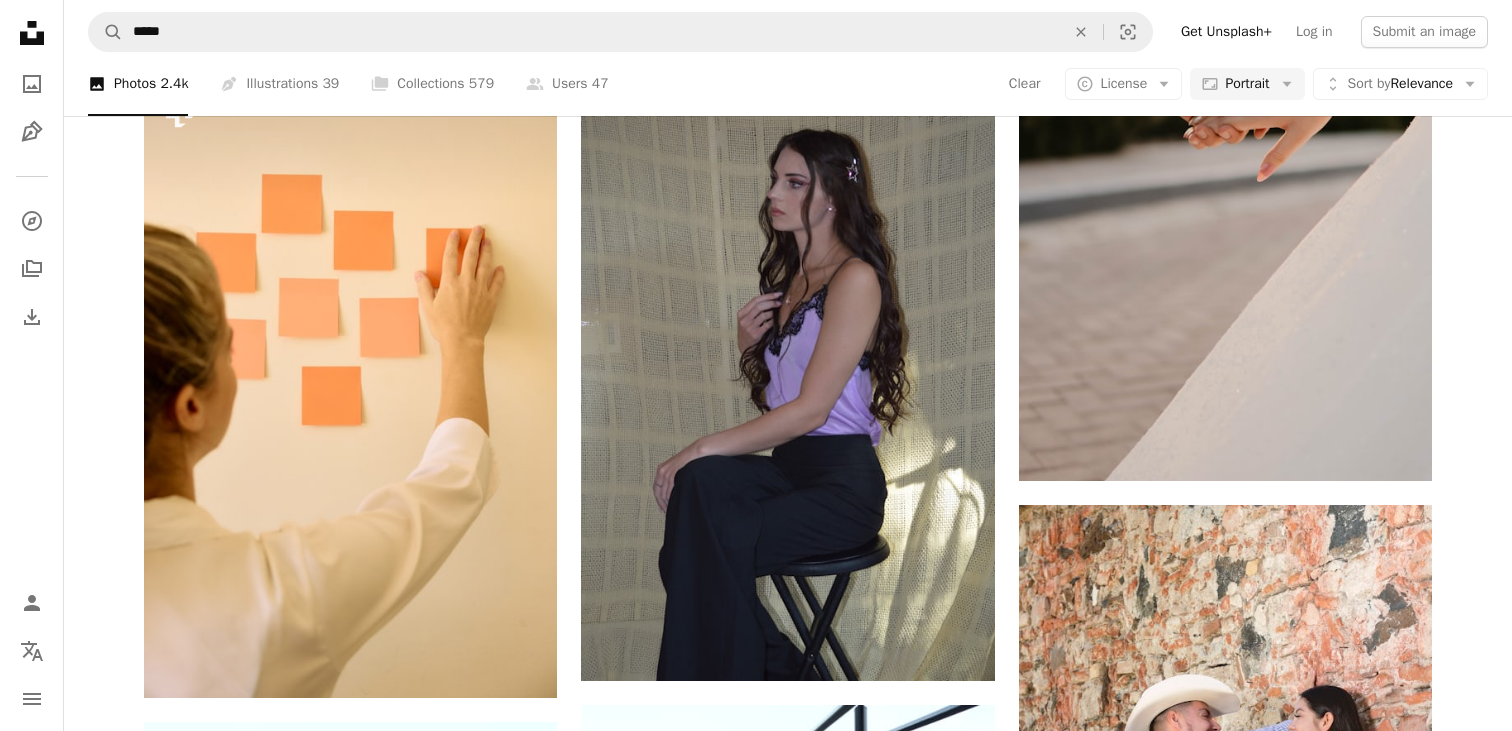 click at bounding box center [494, 4054] 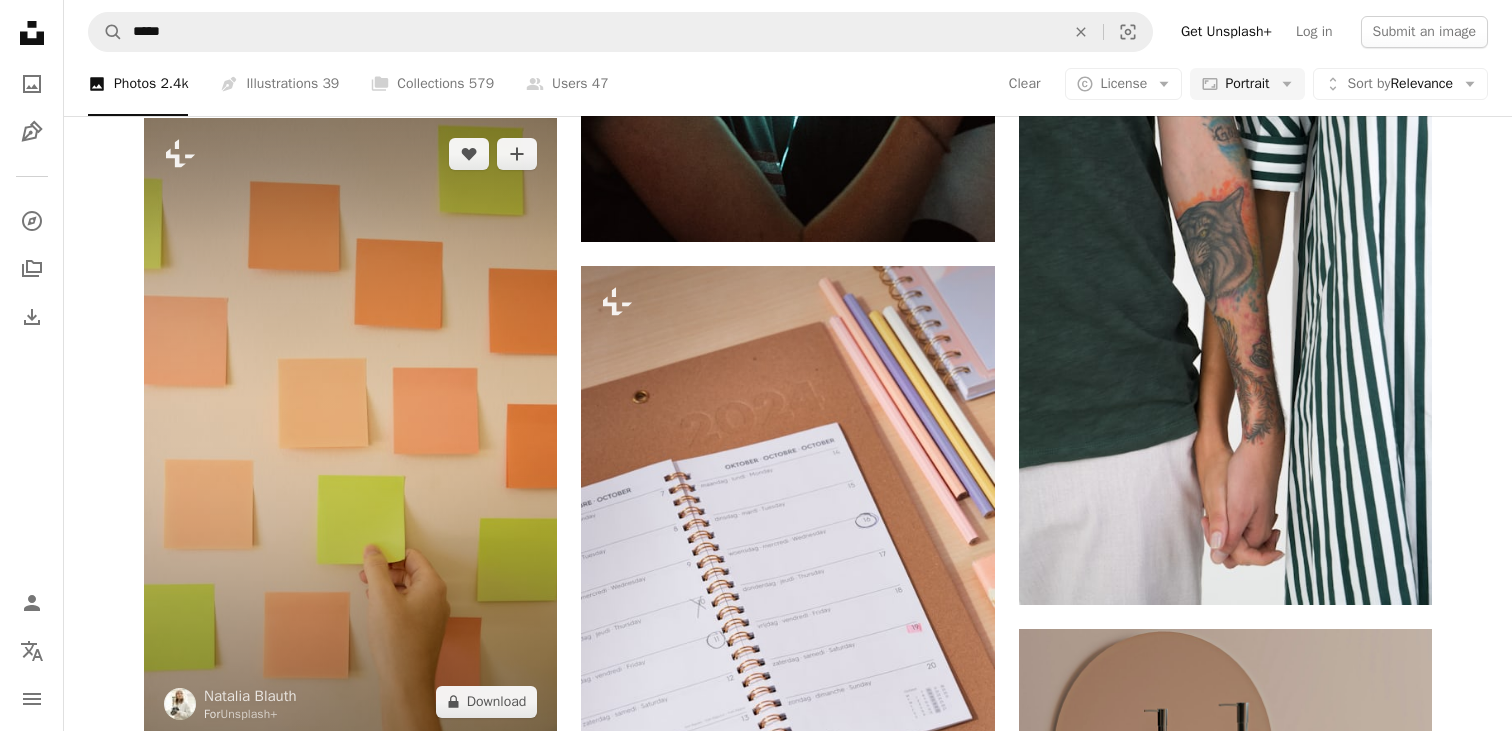 scroll, scrollTop: 11541, scrollLeft: 0, axis: vertical 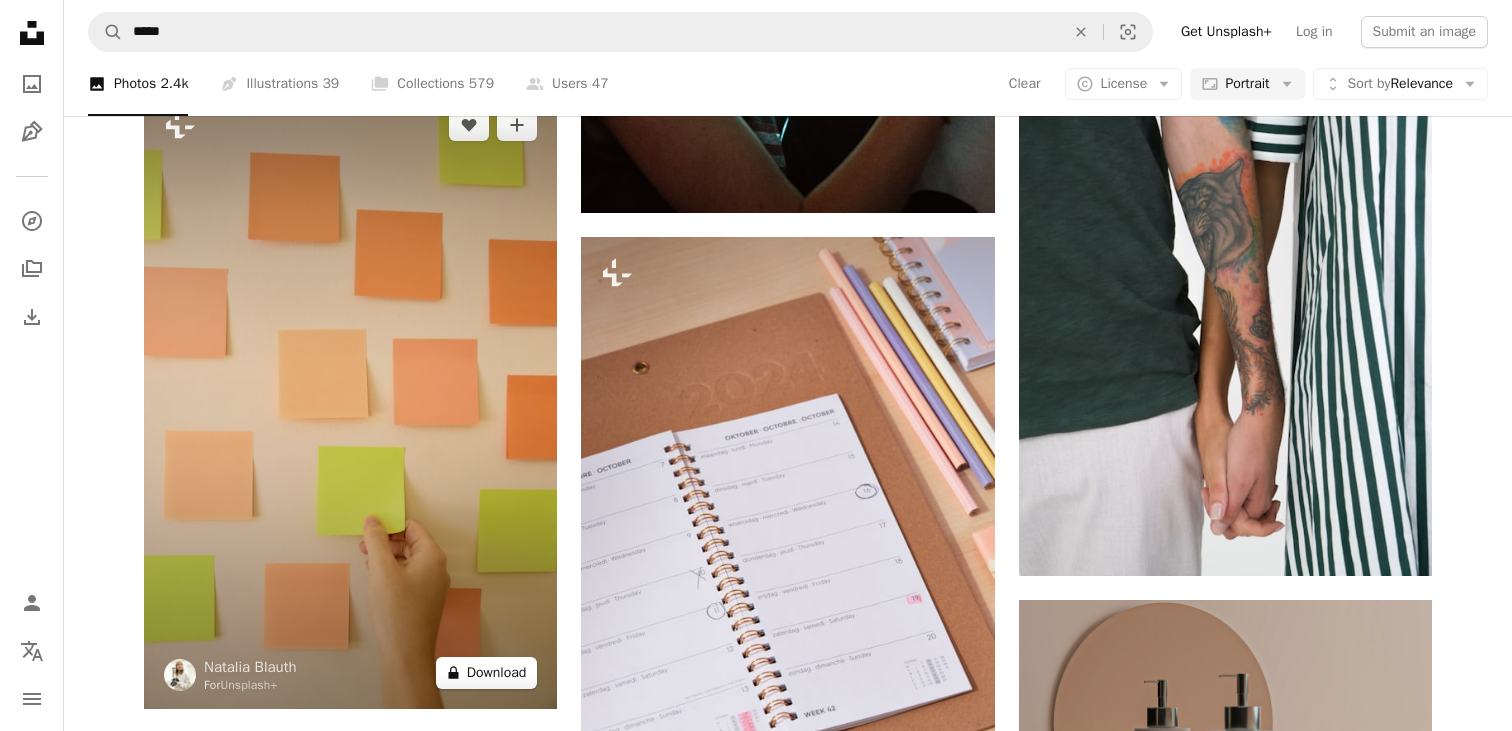 click on "A lock   Download" at bounding box center (487, 673) 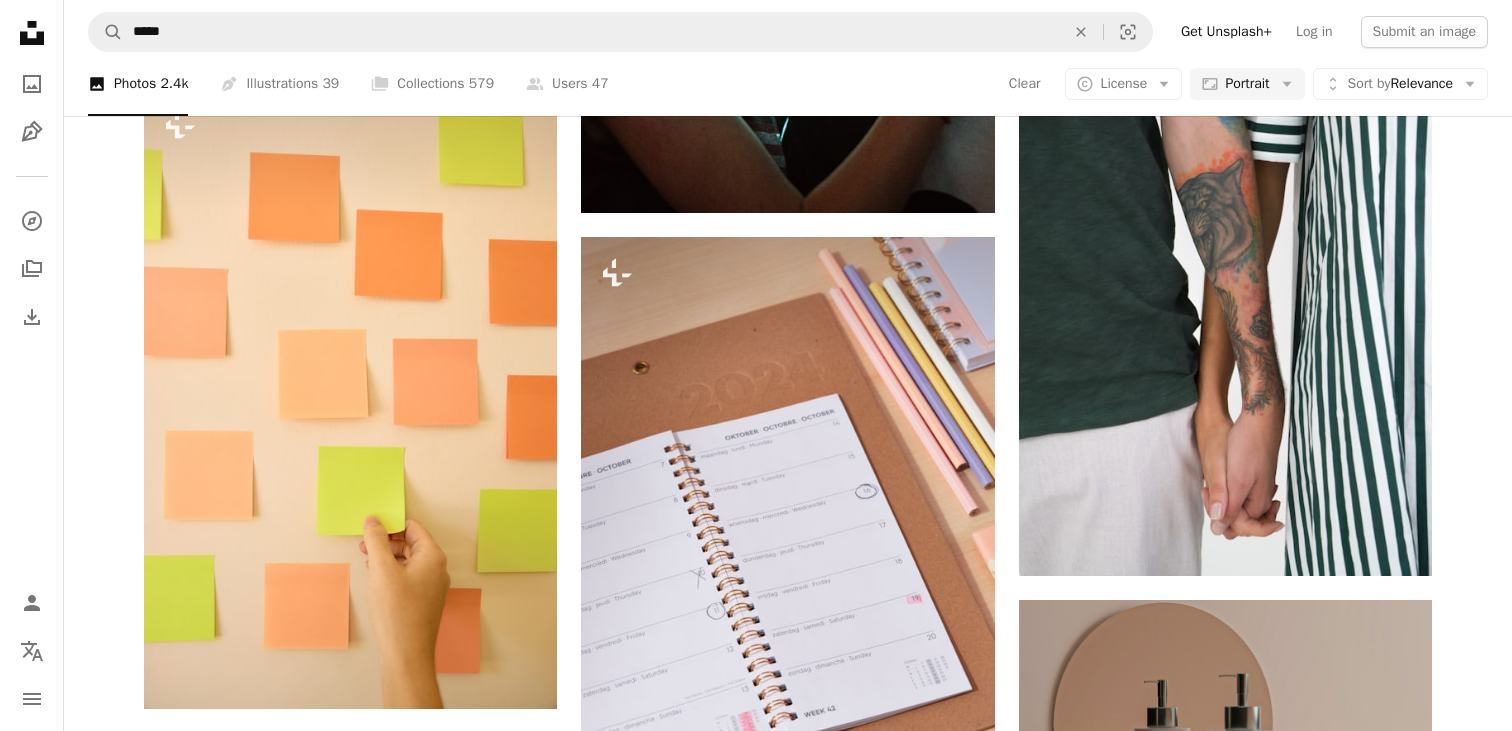click on "An X shape Premium, ready to use images. Get unlimited access. A plus sign Members-only content added monthly A plus sign Unlimited royalty-free downloads A plus sign Illustrations  New A plus sign Enhanced legal protections – –––– – –––– – –––– – –––– ––––. Get  Unsplash+ –     –  –––– – ––– –––– –  –––– –– –     –  –––– – ––– –––– –  –––– ––" at bounding box center [756, 7412] 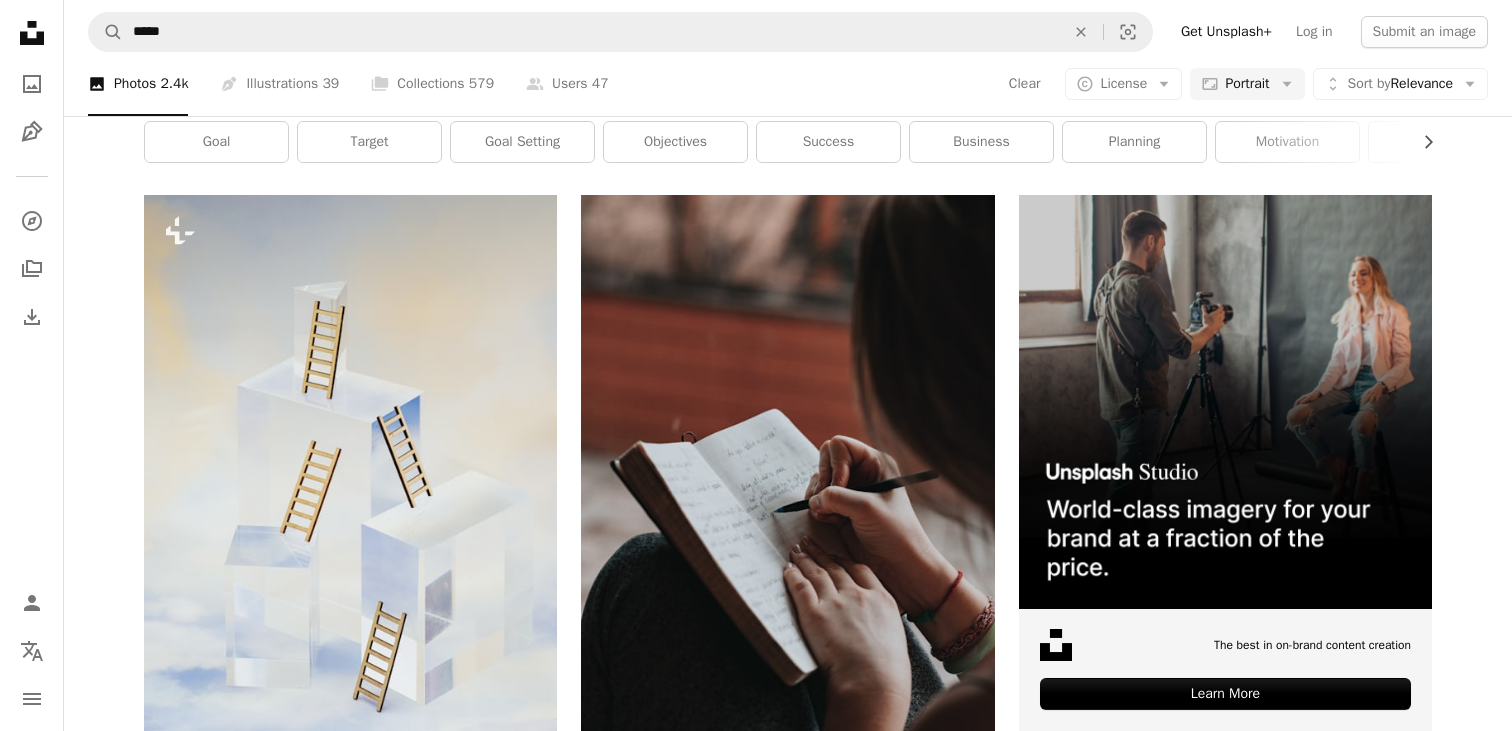scroll, scrollTop: 0, scrollLeft: 0, axis: both 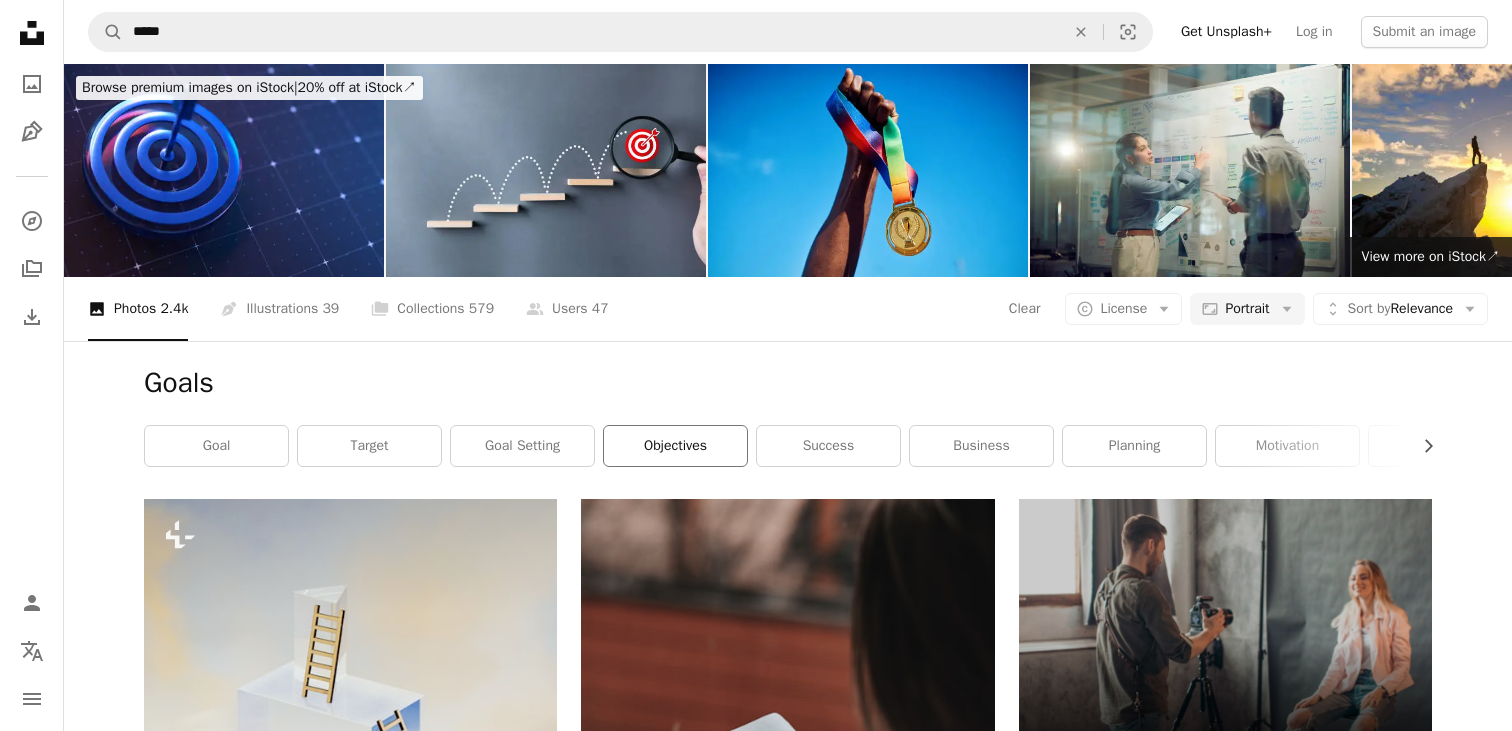 click on "objectives" at bounding box center [675, 446] 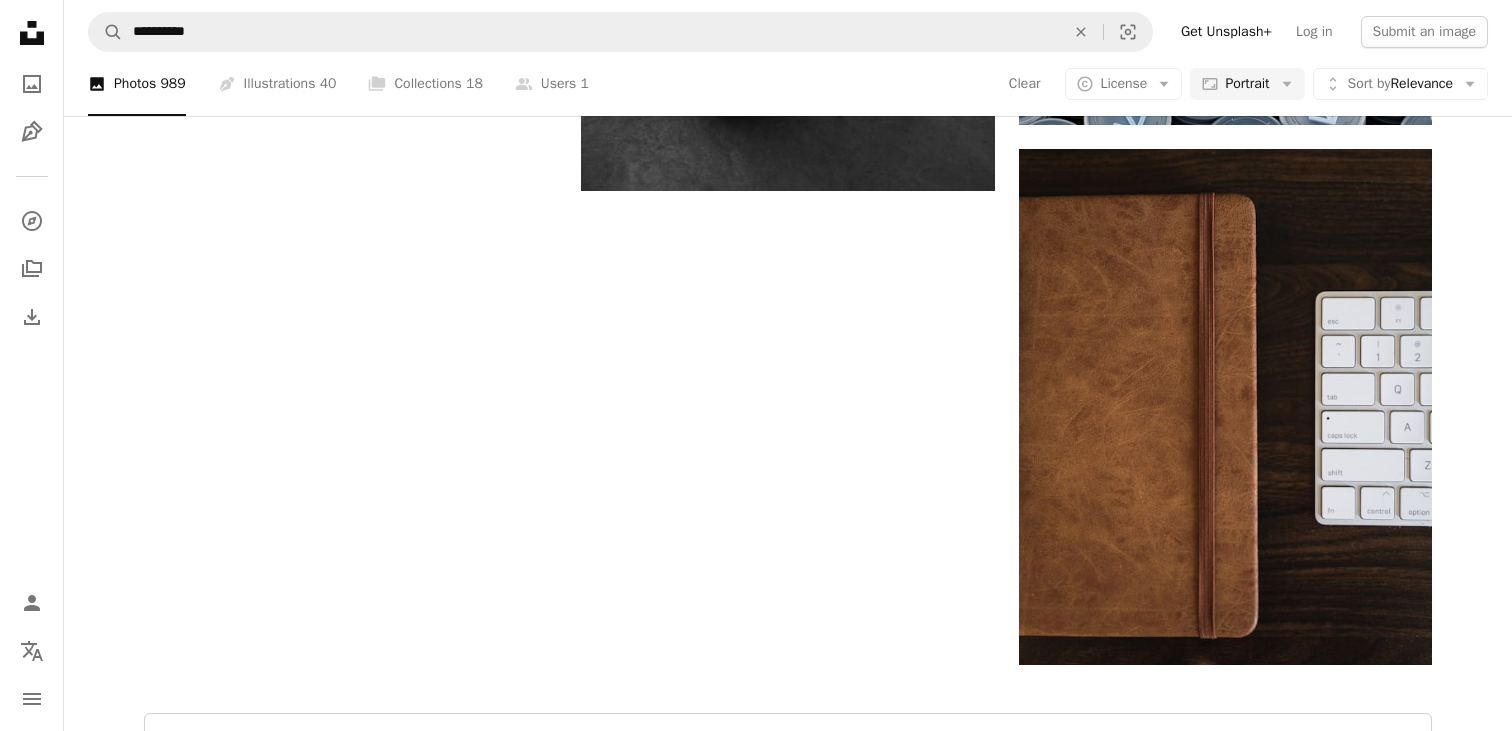 scroll, scrollTop: 4675, scrollLeft: 0, axis: vertical 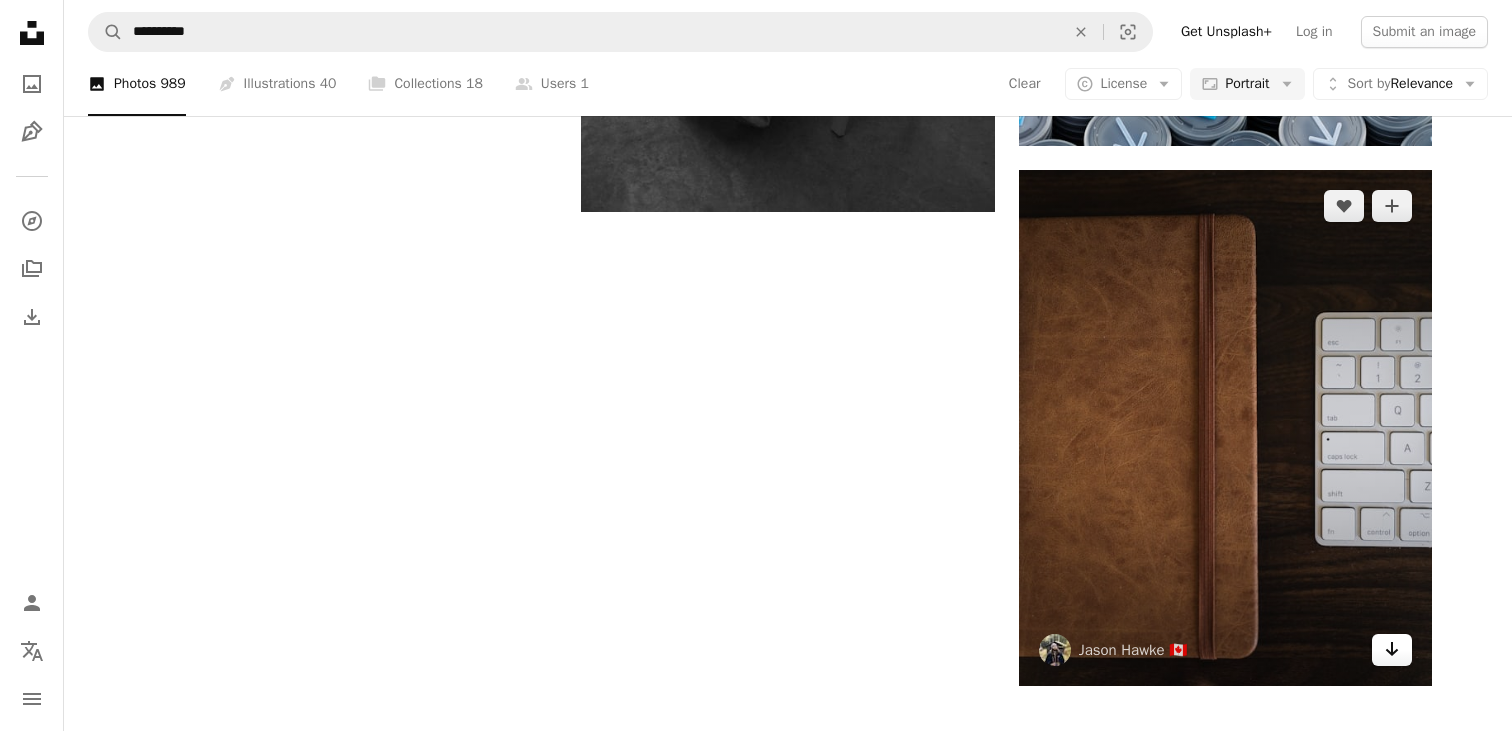 click on "Arrow pointing down" 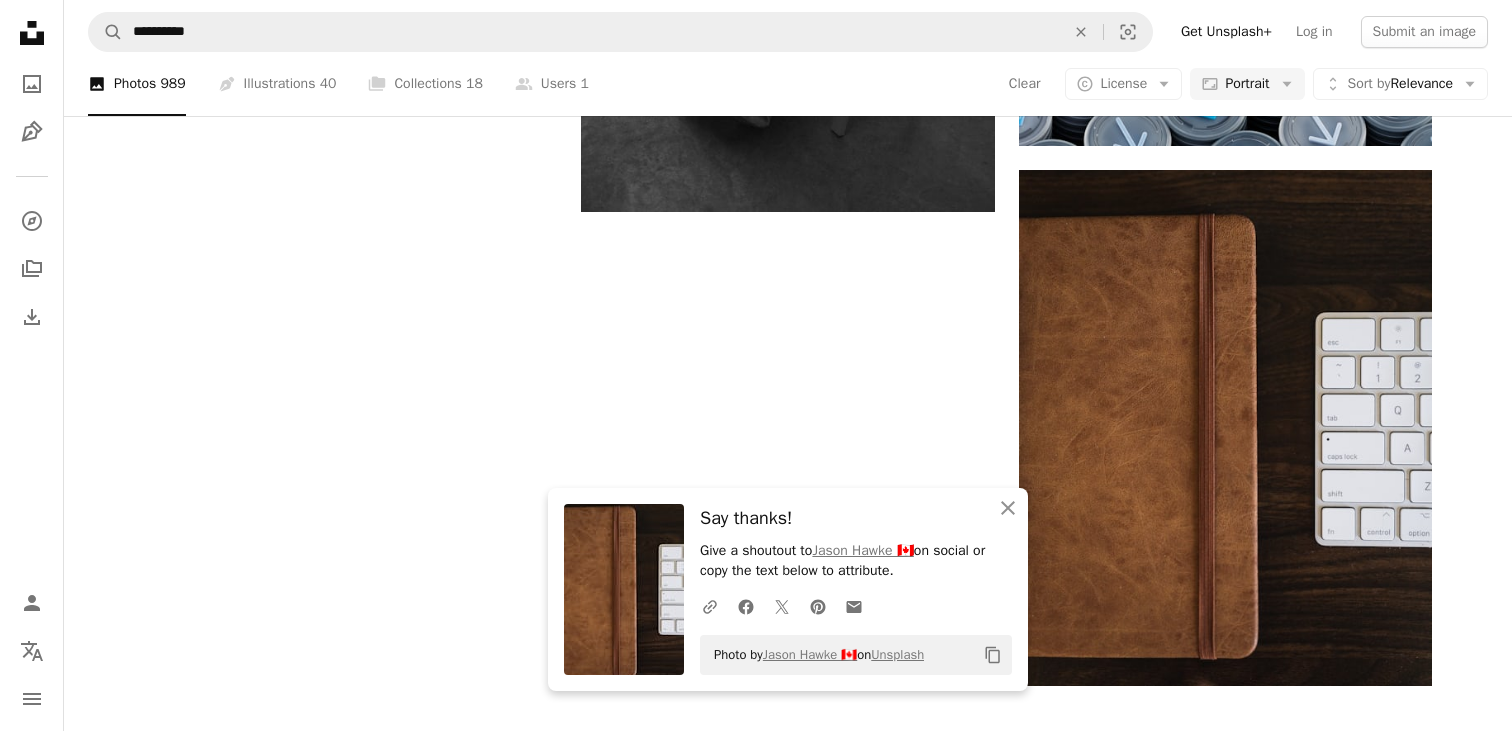 click on "Plus sign for Unsplash+ A heart A plus sign [FIRST] [LAST] For  Unsplash+ A lock   Download Plus sign for Unsplash+ A heart A plus sign [FIRST] [LAST] For  Unsplash+ A lock   Download Plus sign for Unsplash+ A heart A plus sign Getty Images For  Unsplash+ A lock   Download A heart A plus sign [FIRST] [LAST] Available for hire A checkmark inside of a circle Arrow pointing down A heart A plus sign [FIRST] [LAST] 🇨🇦 Arrow pointing down A heart A plus sign [FIRST] [LAST] Arrow pointing down A heart A plus sign [FIRST] [LAST] Available for hire A checkmark inside of a circle Arrow pointing down A heart A plus sign [FIRST] [LAST] Arrow pointing down A heart A plus sign [FIRST] [LAST] Arrow pointing down Plus sign for Unsplash+ A heart A plus sign [FIRST] [LAST] For  Unsplash+ A lock   Download A heart A plus sign [FIRST] [LAST] Available for hire A checkmark inside of a circle Arrow pointing down A heart A plus sign [FIRST] [LAST] [LAST]" at bounding box center [788, -1745] 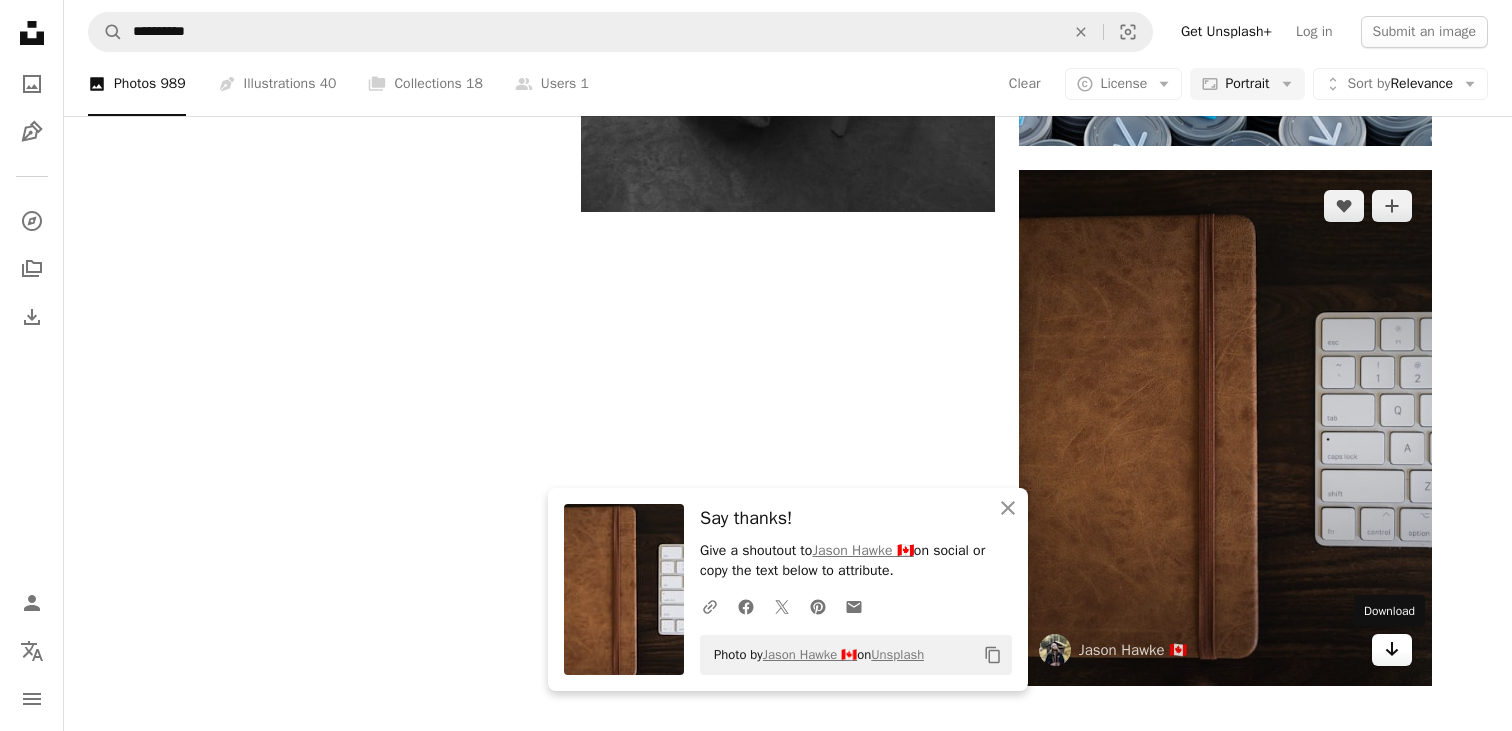 click on "Arrow pointing down" 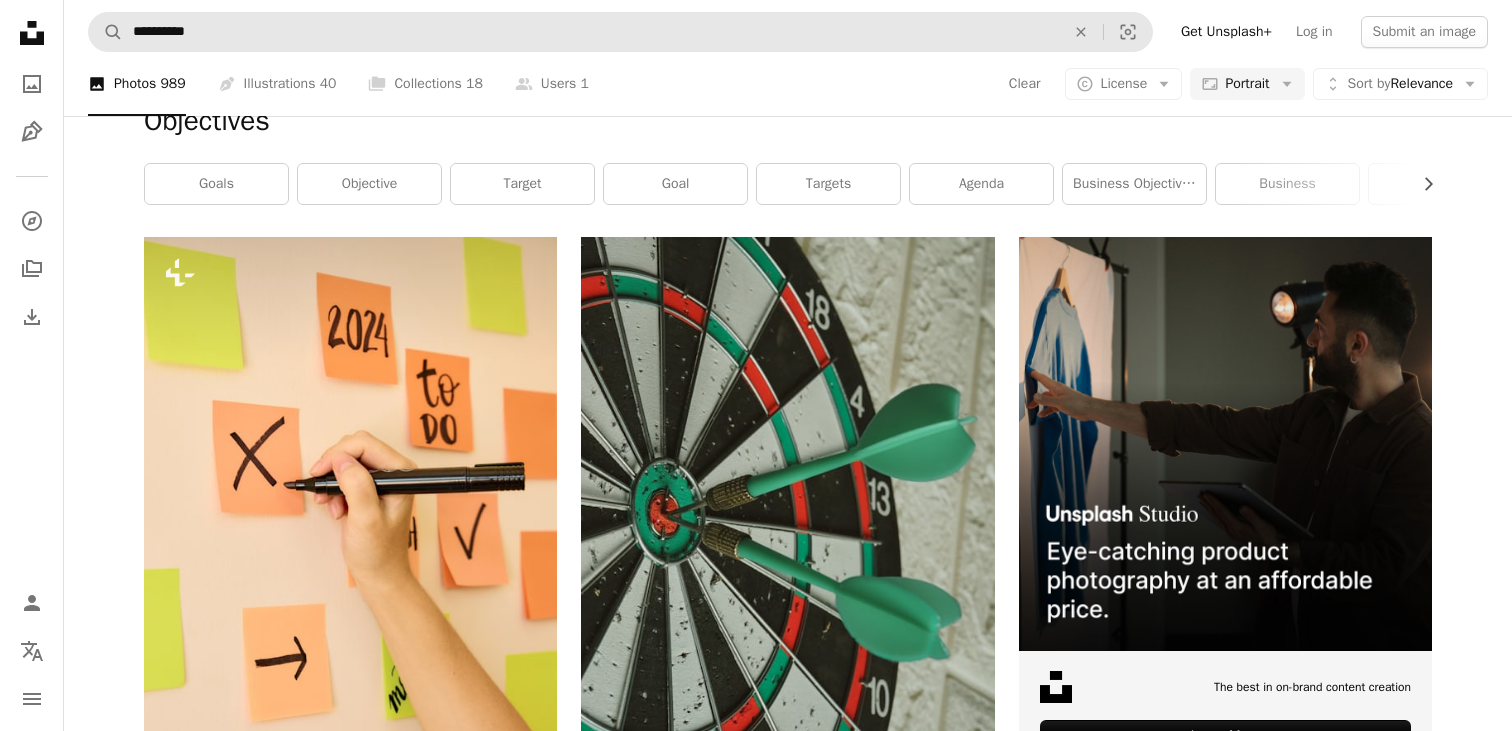 scroll, scrollTop: 0, scrollLeft: 0, axis: both 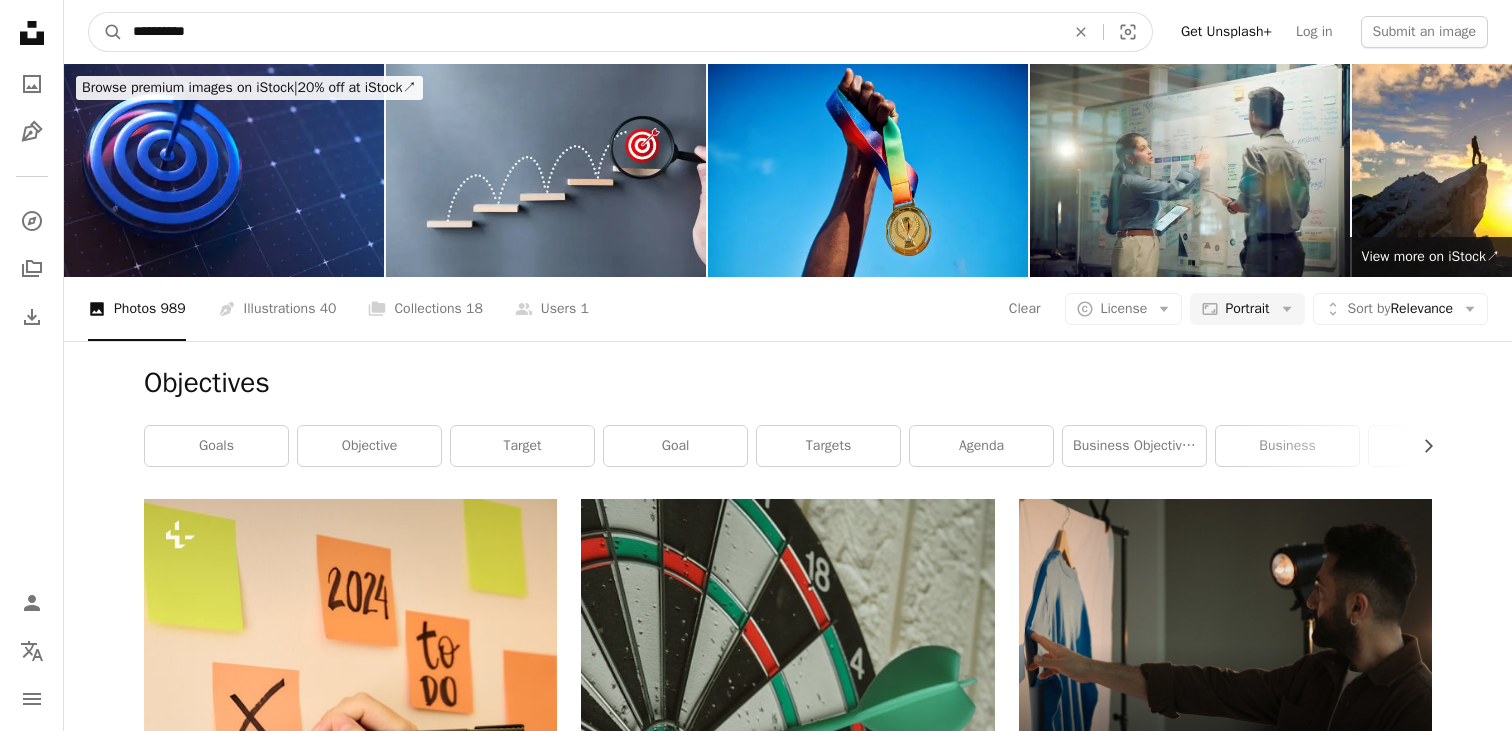 drag, startPoint x: 224, startPoint y: 24, endPoint x: 0, endPoint y: 47, distance: 225.1777 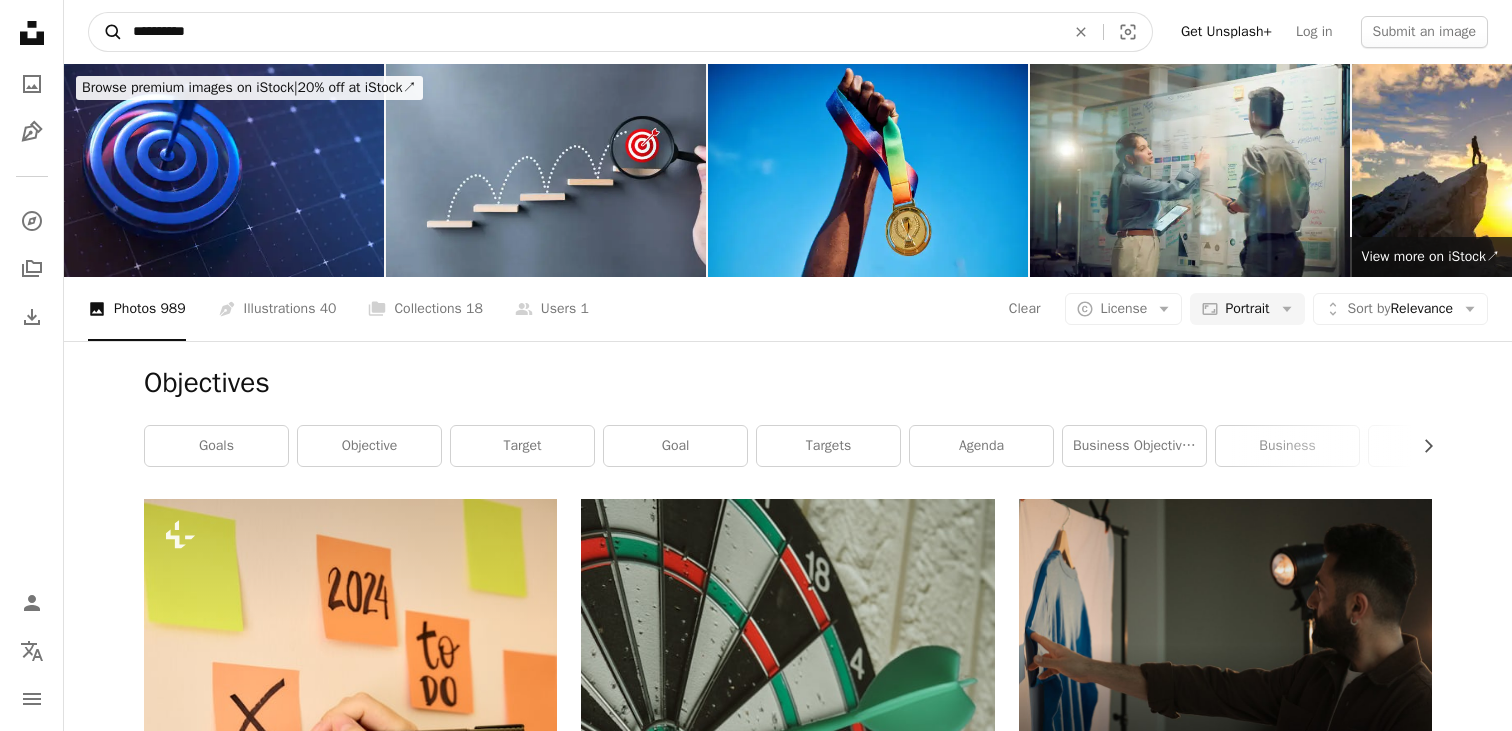 drag, startPoint x: 216, startPoint y: 29, endPoint x: 115, endPoint y: 27, distance: 101.0198 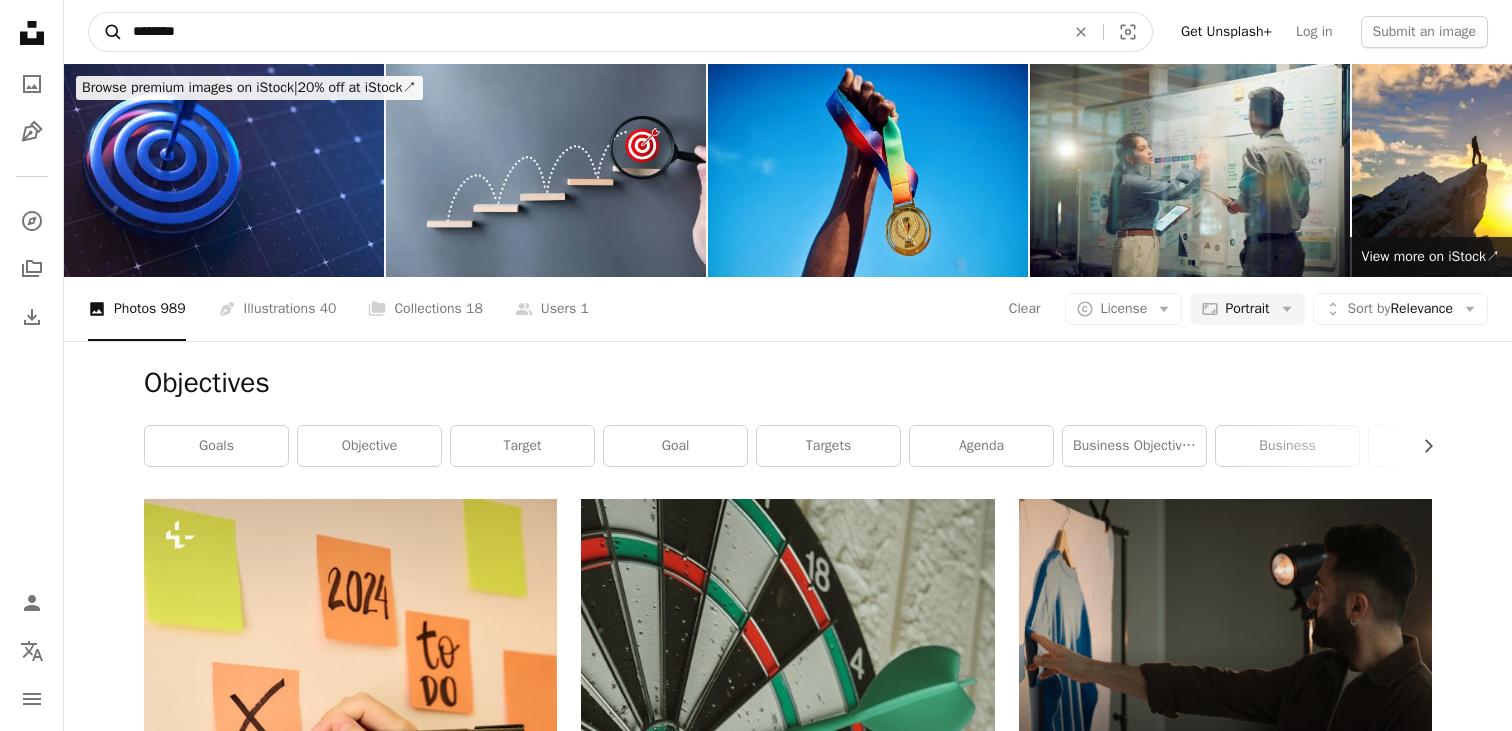 type on "*********" 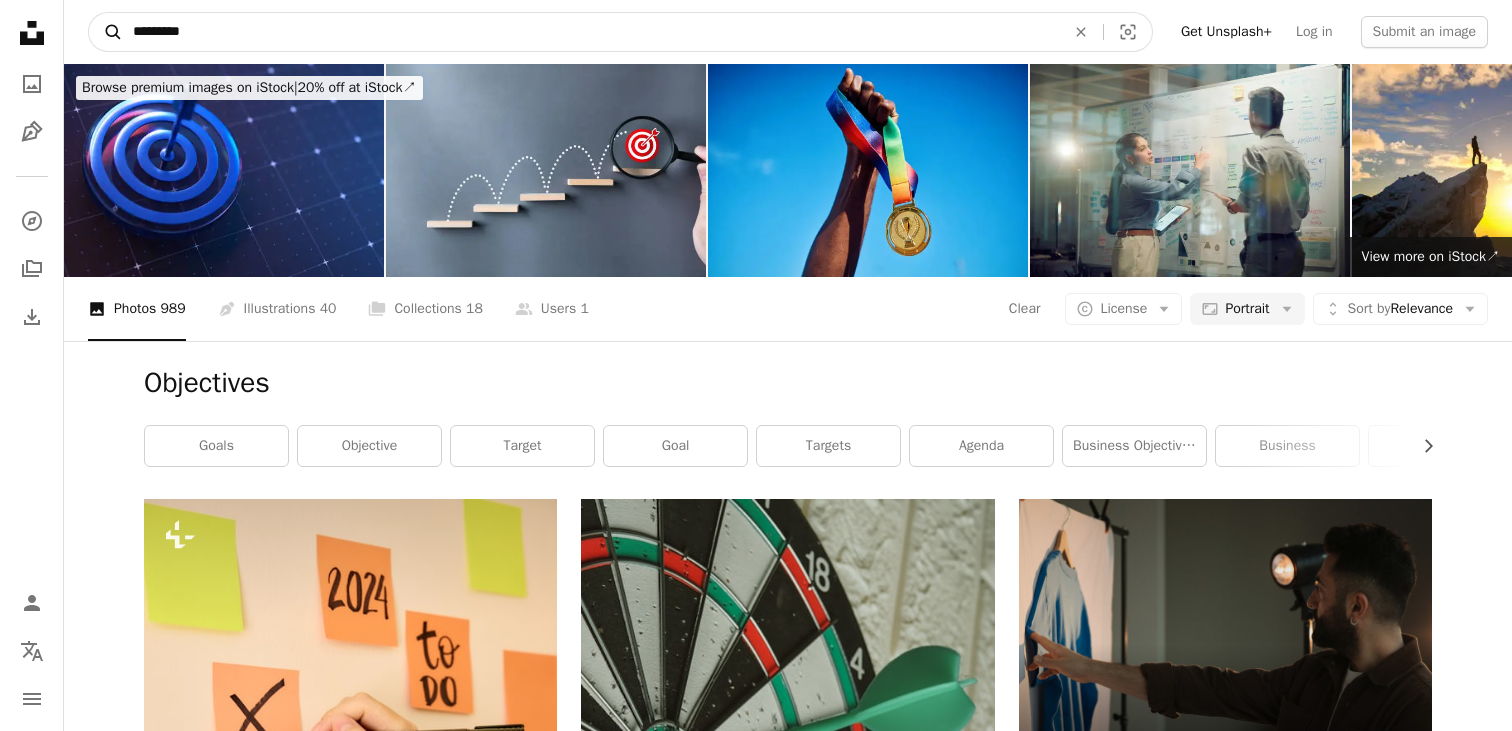 click on "A magnifying glass" at bounding box center [106, 32] 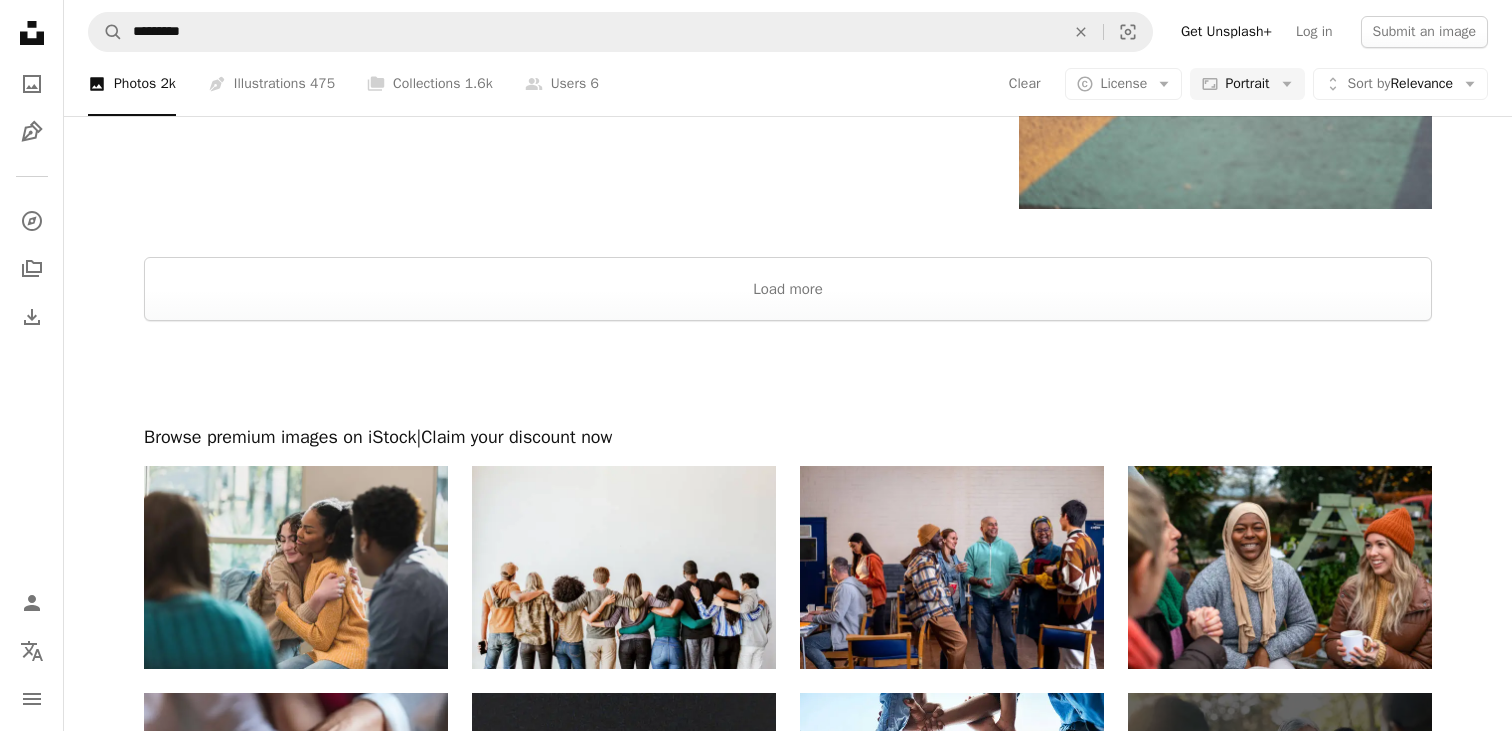 scroll, scrollTop: 5155, scrollLeft: 0, axis: vertical 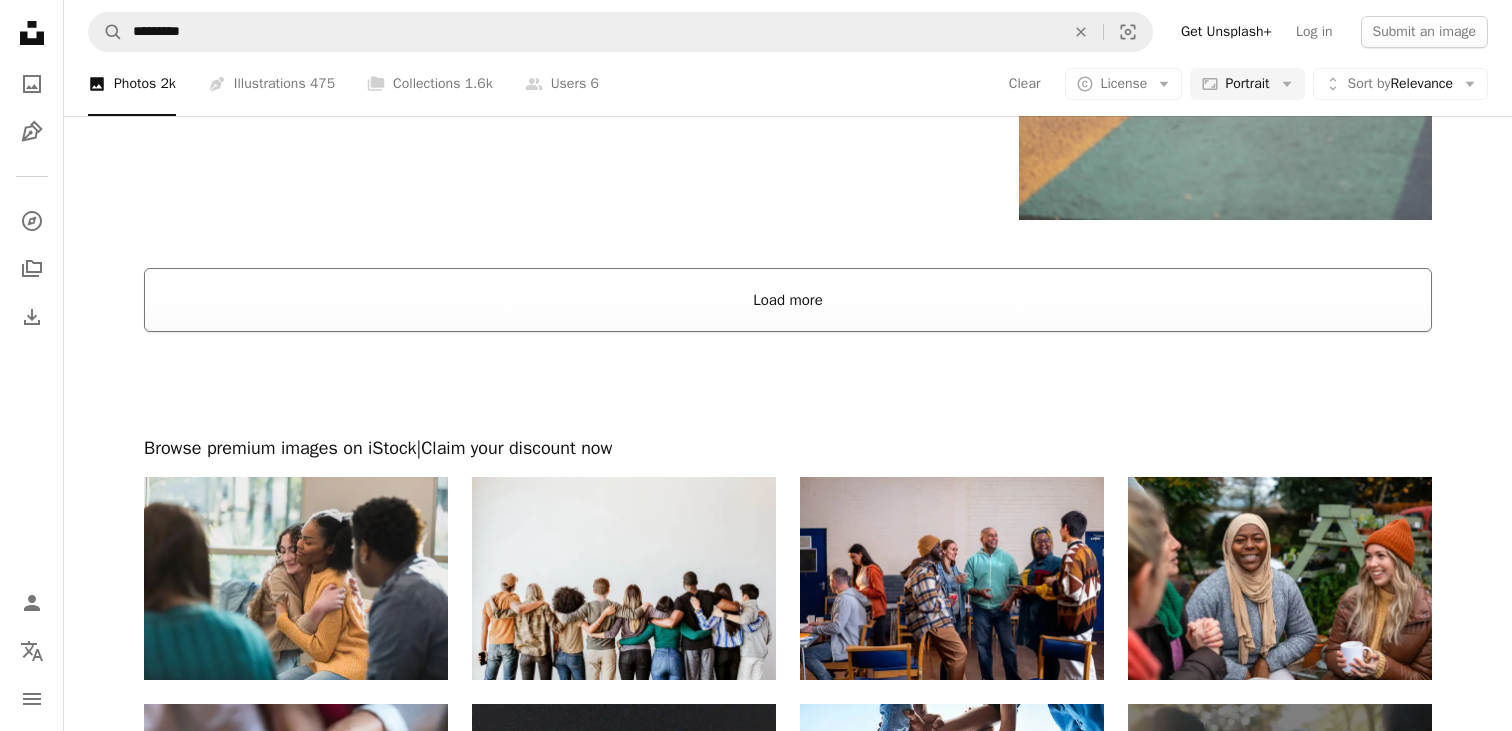 click on "Load more" at bounding box center (788, 300) 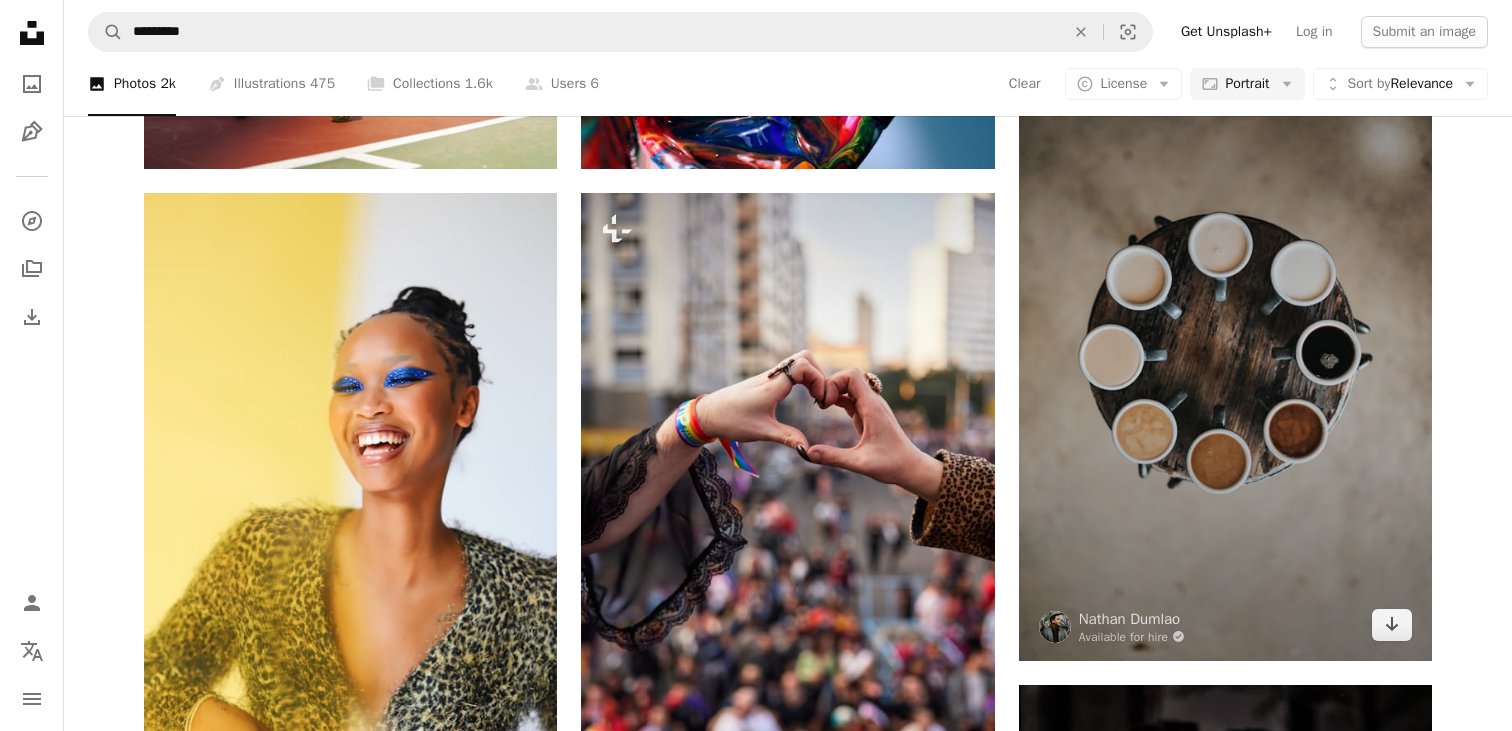 scroll, scrollTop: 1595, scrollLeft: 0, axis: vertical 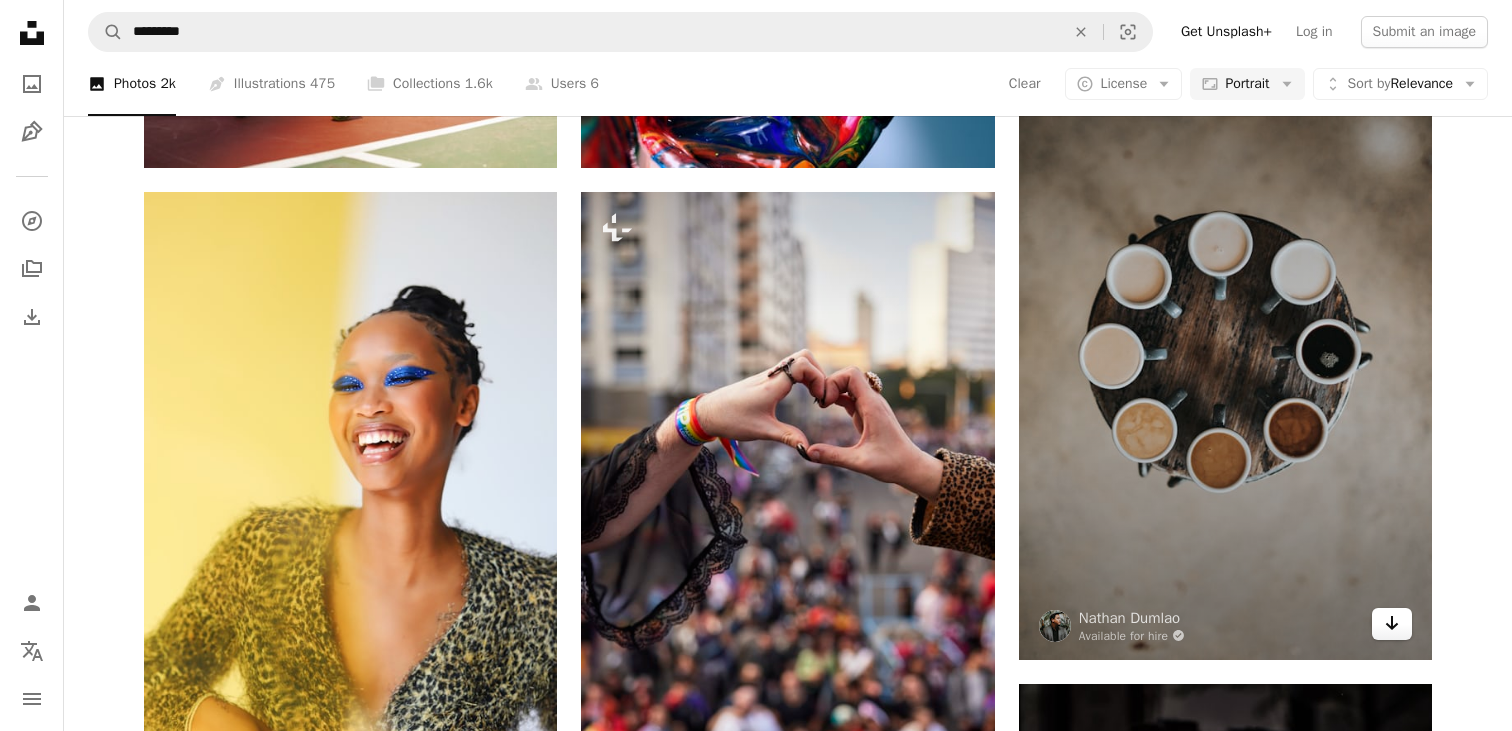click on "Arrow pointing down" 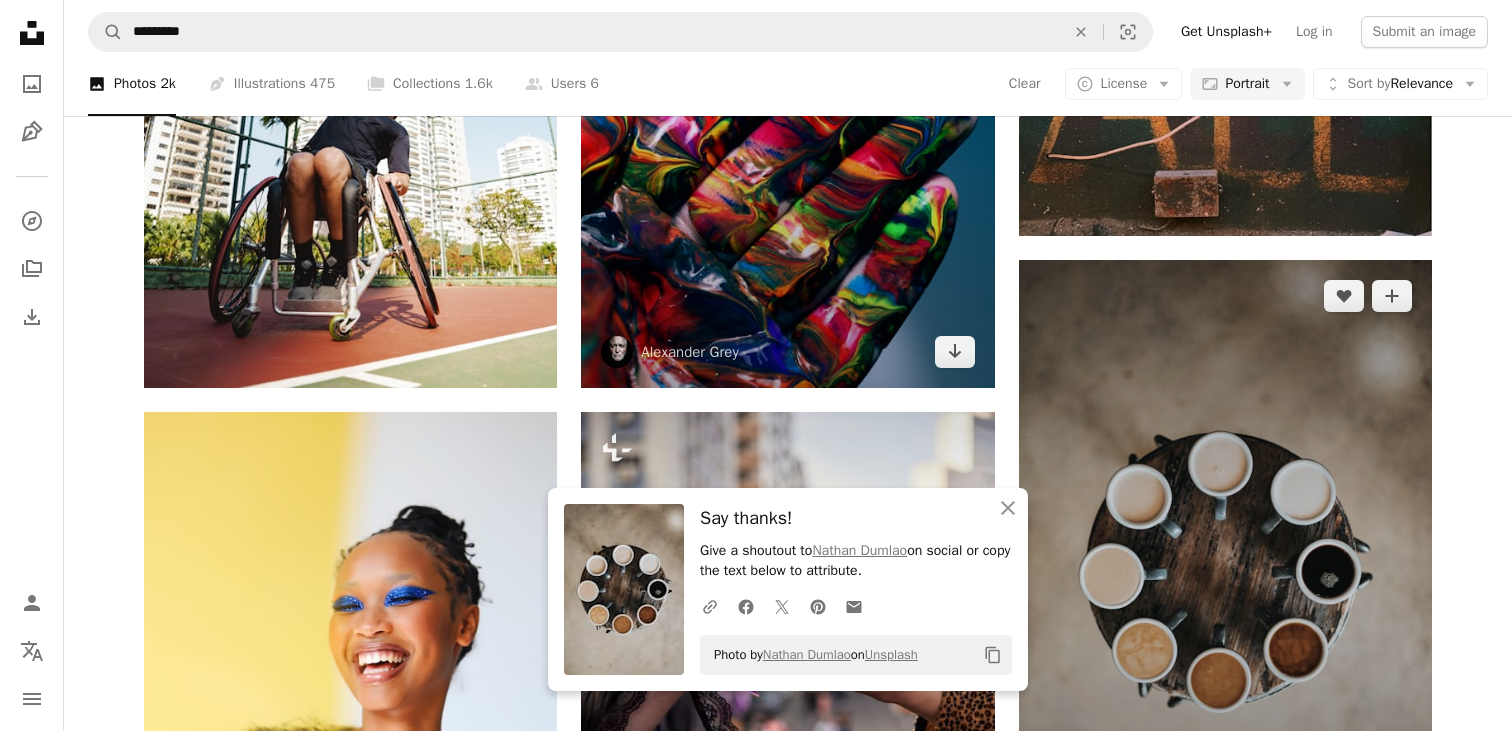 scroll, scrollTop: 1288, scrollLeft: 0, axis: vertical 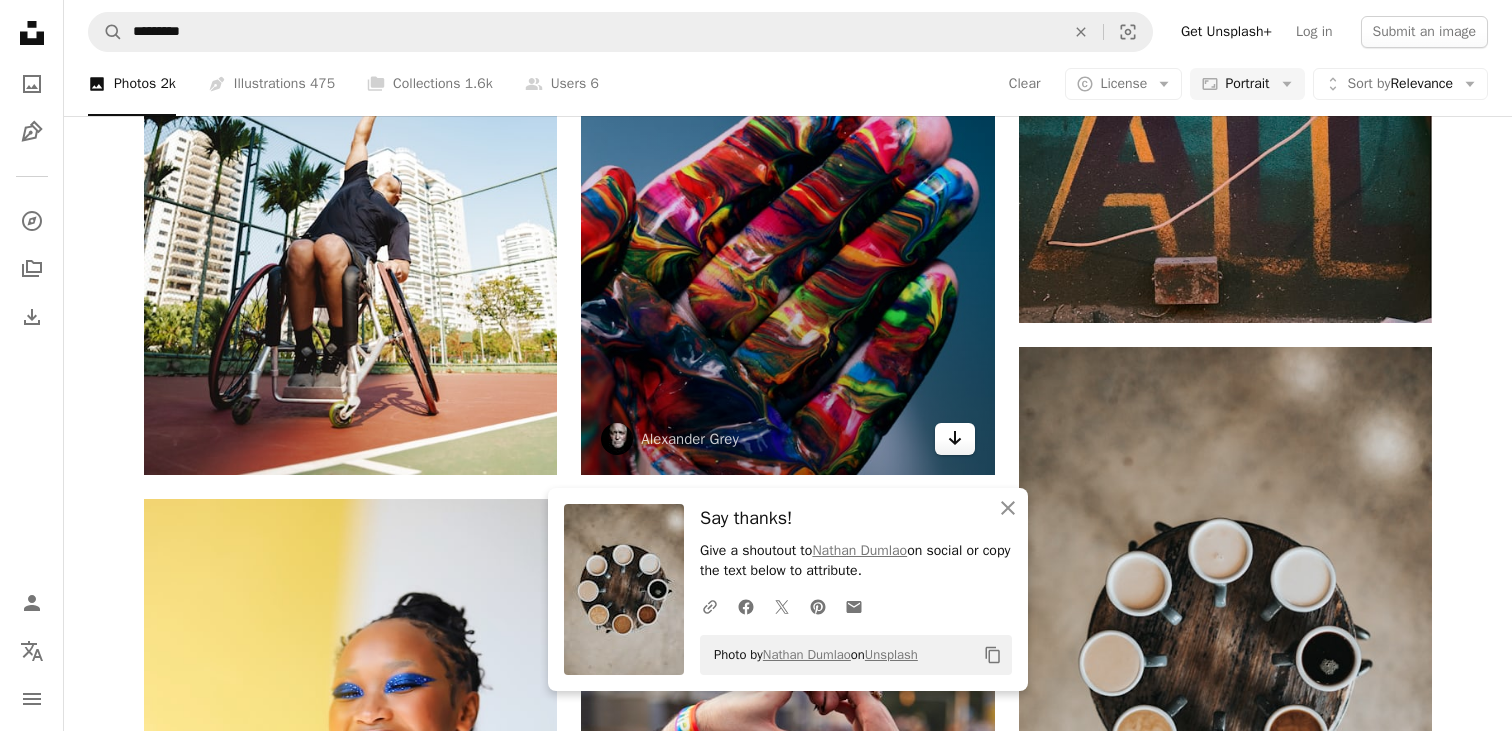 click on "Arrow pointing down" 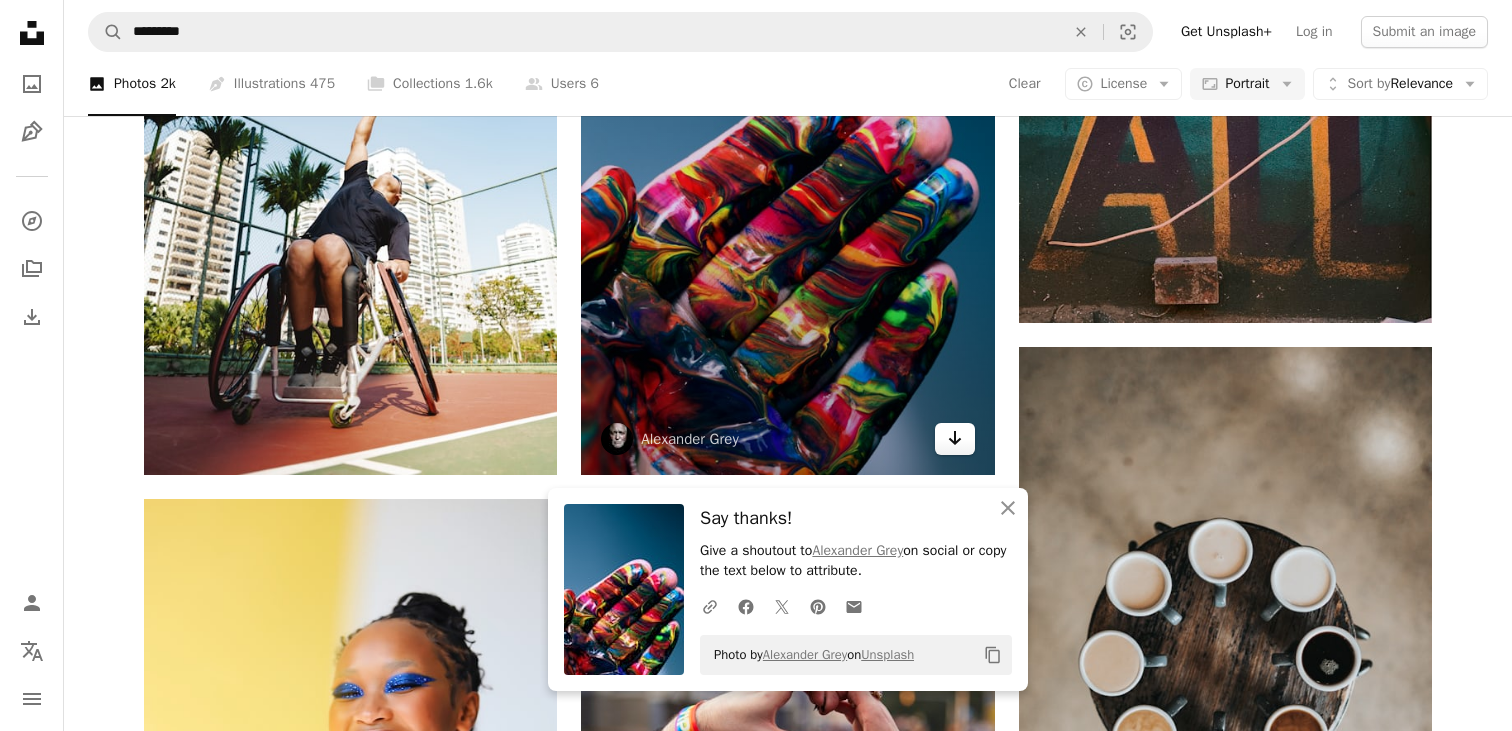 click on "Arrow pointing down" 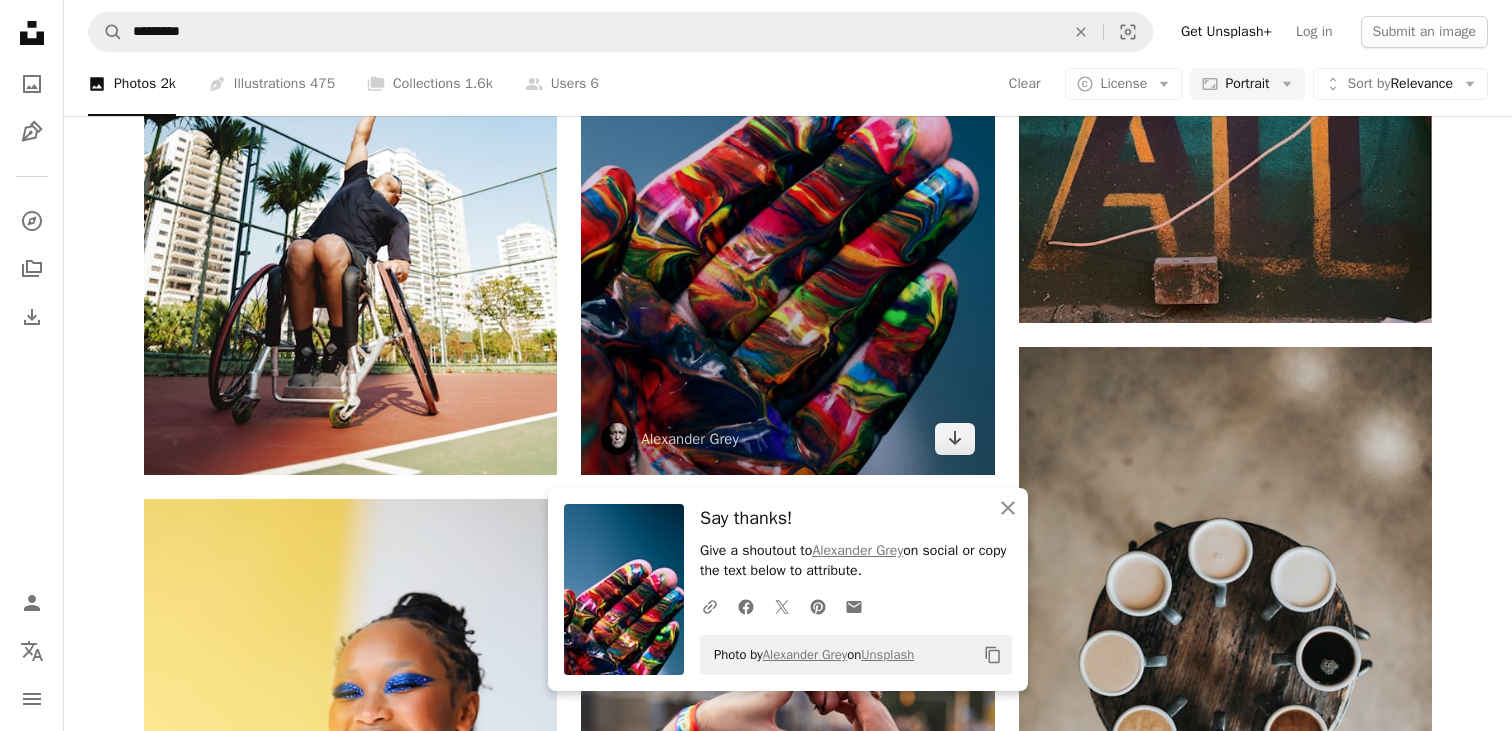 click at bounding box center (787, 165) 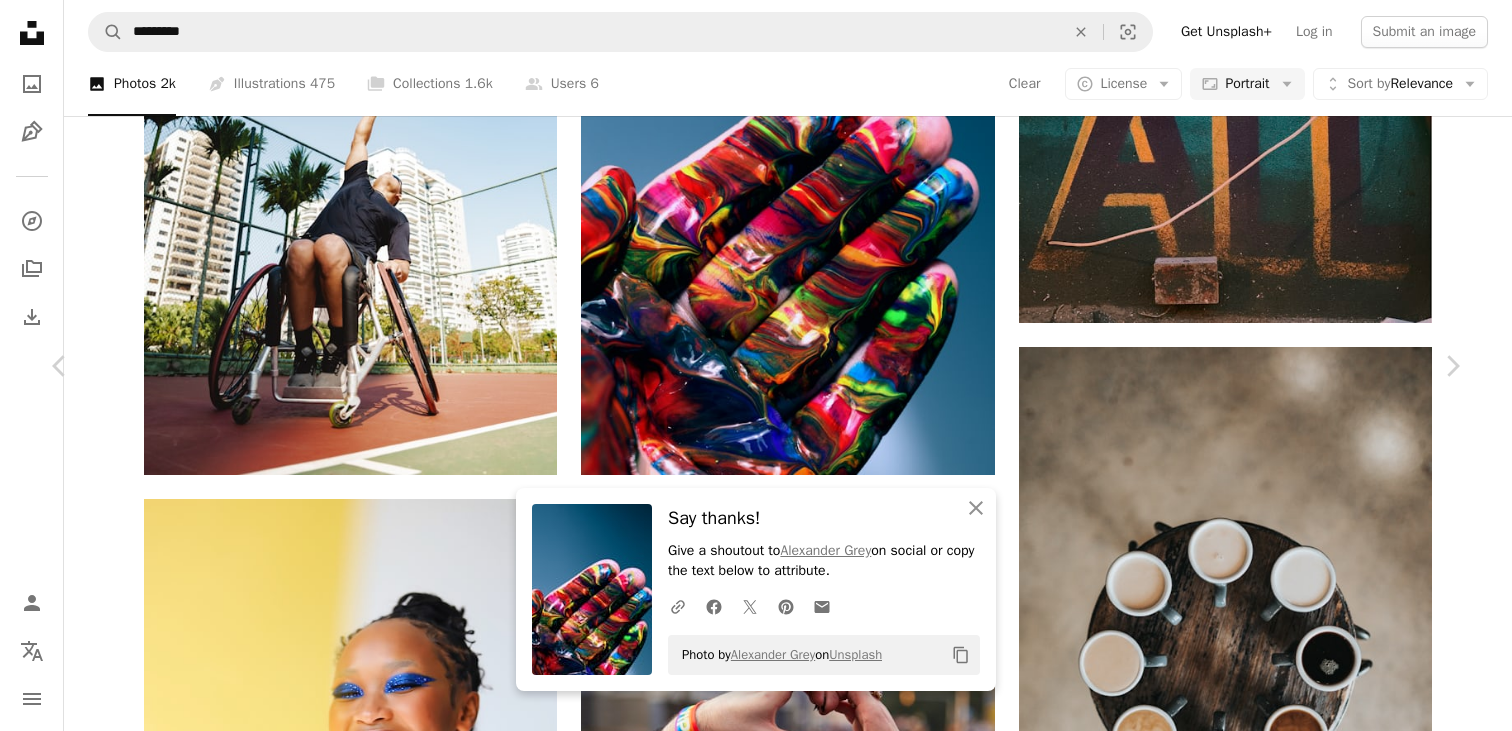 click on "Download free" at bounding box center (1263, 25525) 